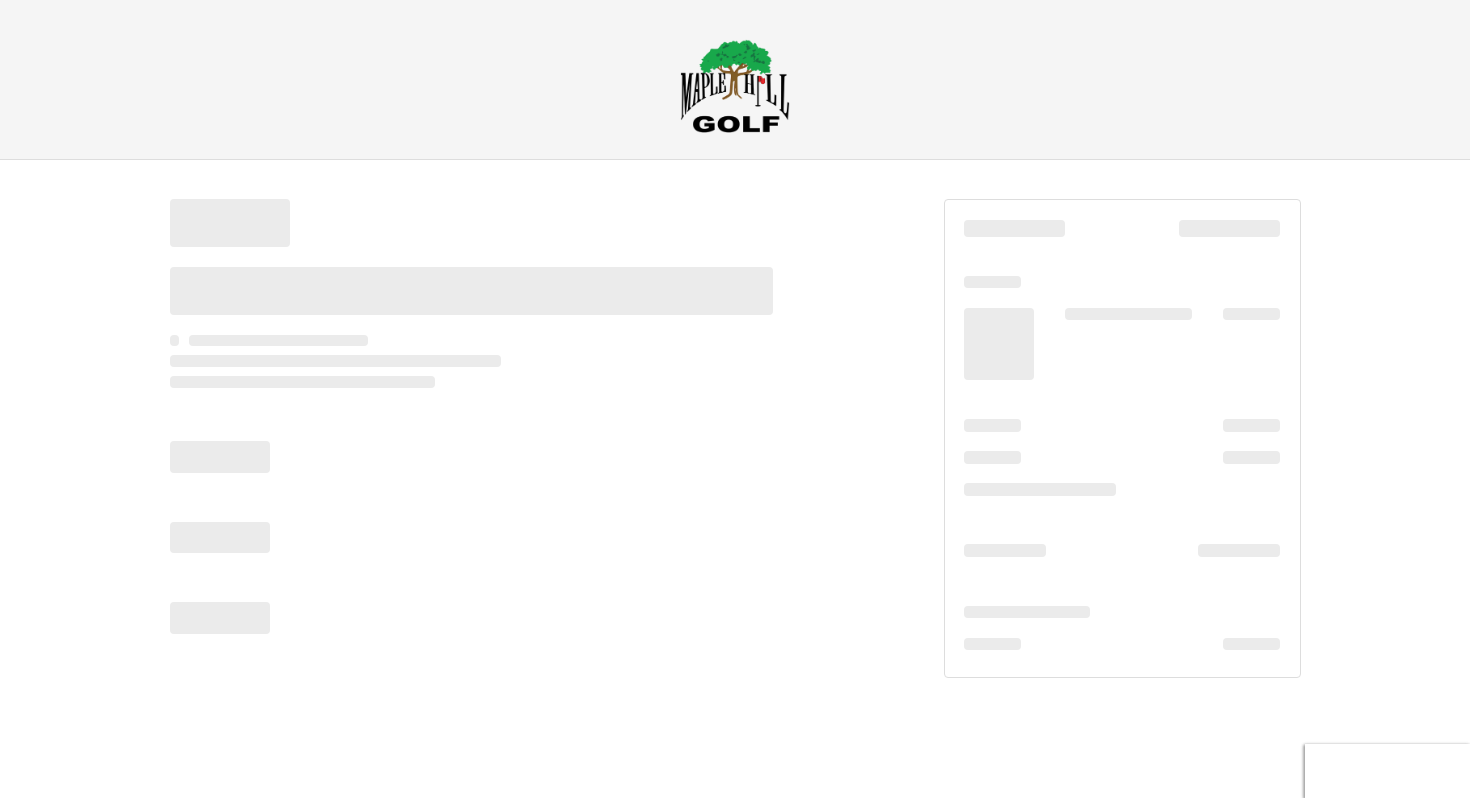 scroll, scrollTop: 0, scrollLeft: 0, axis: both 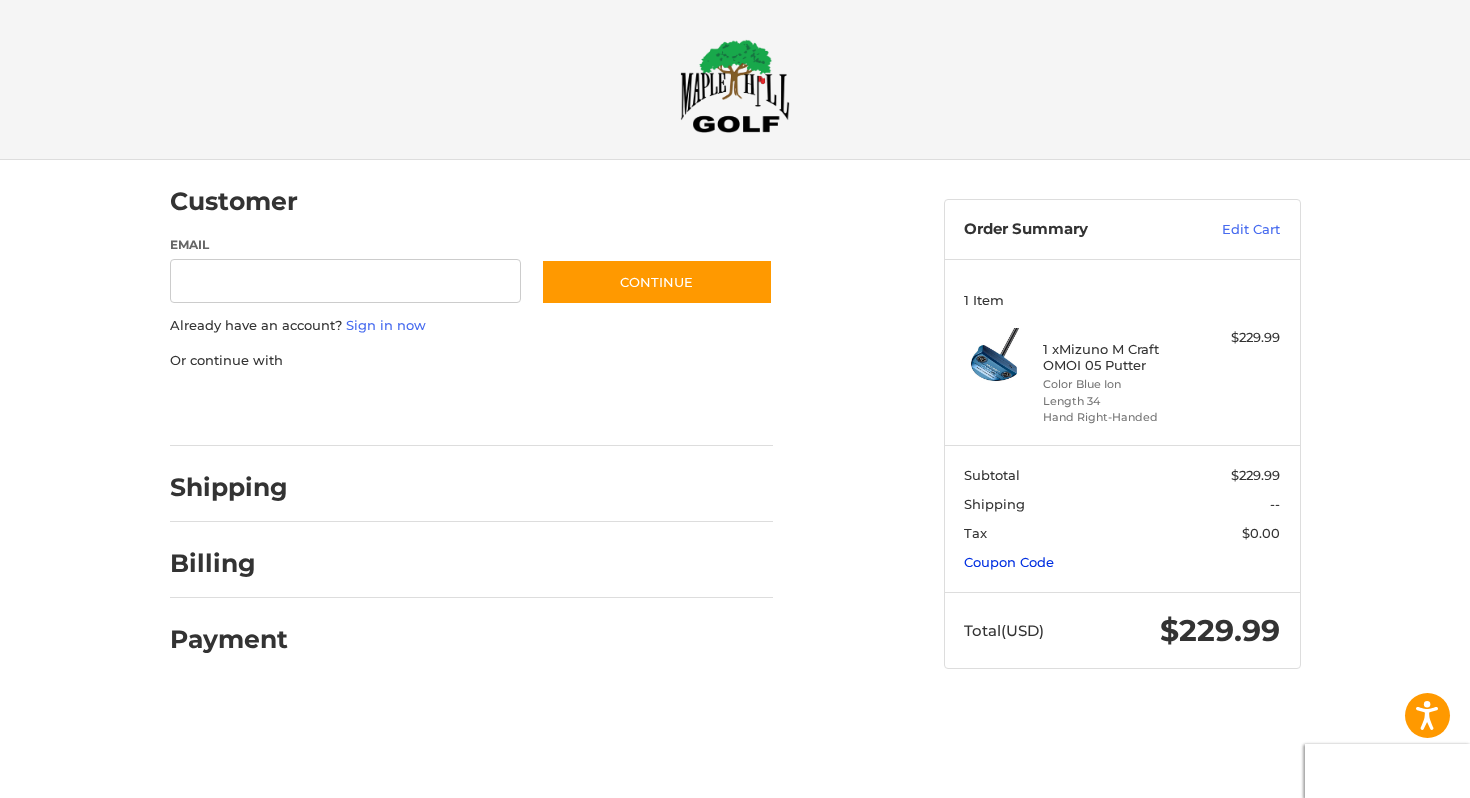 click on "Coupon Code" at bounding box center (1009, 562) 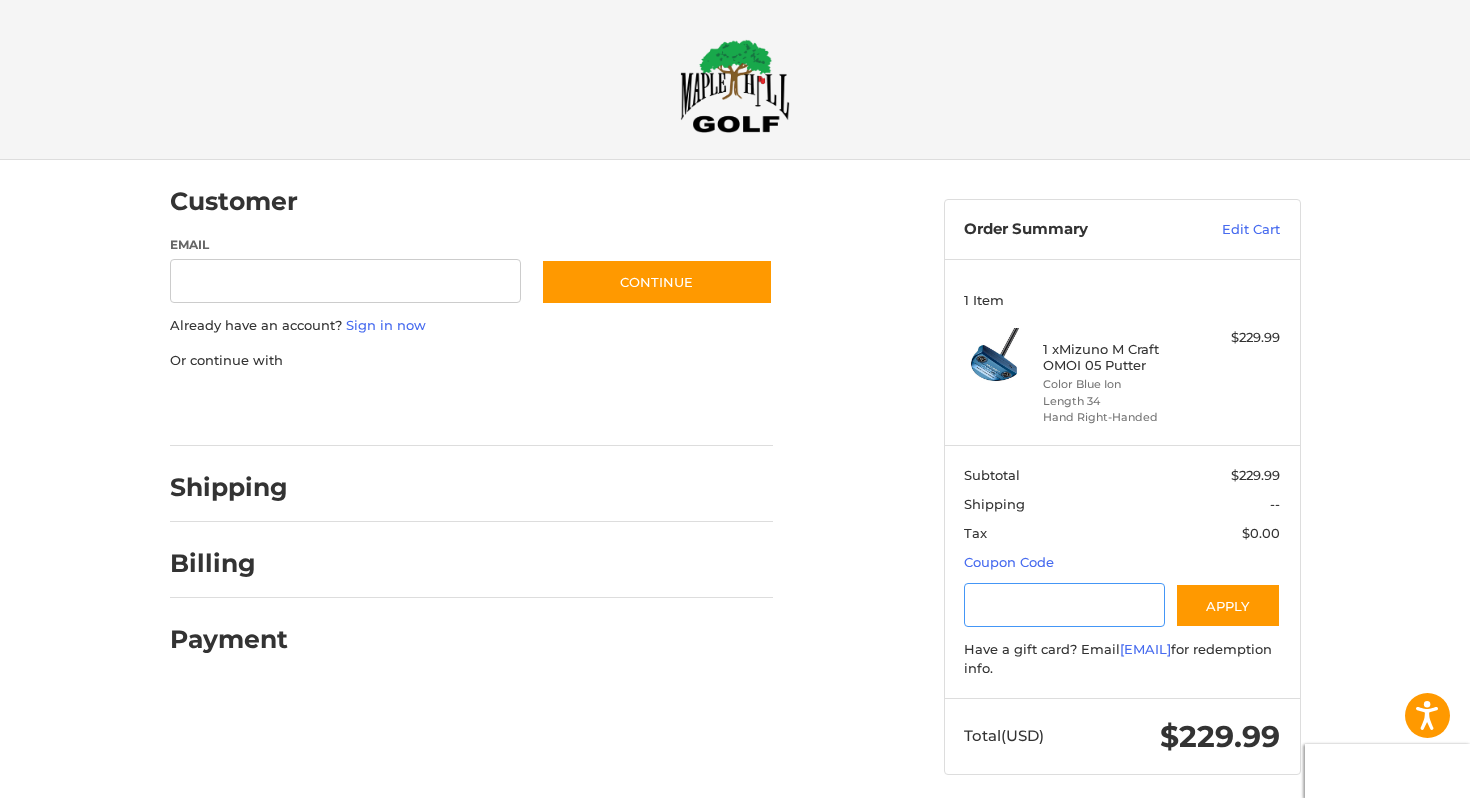 click at bounding box center (1064, 605) 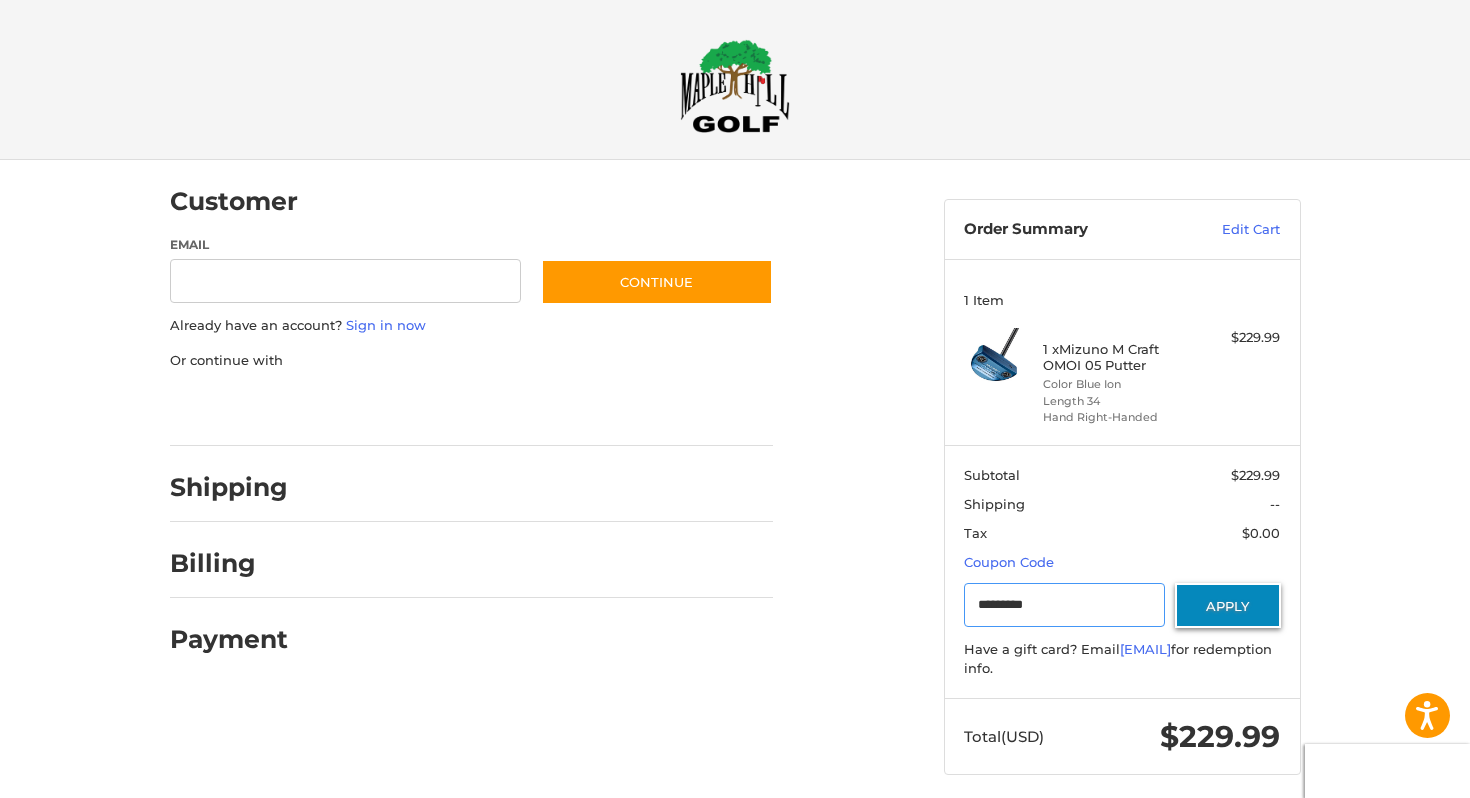 type on "*********" 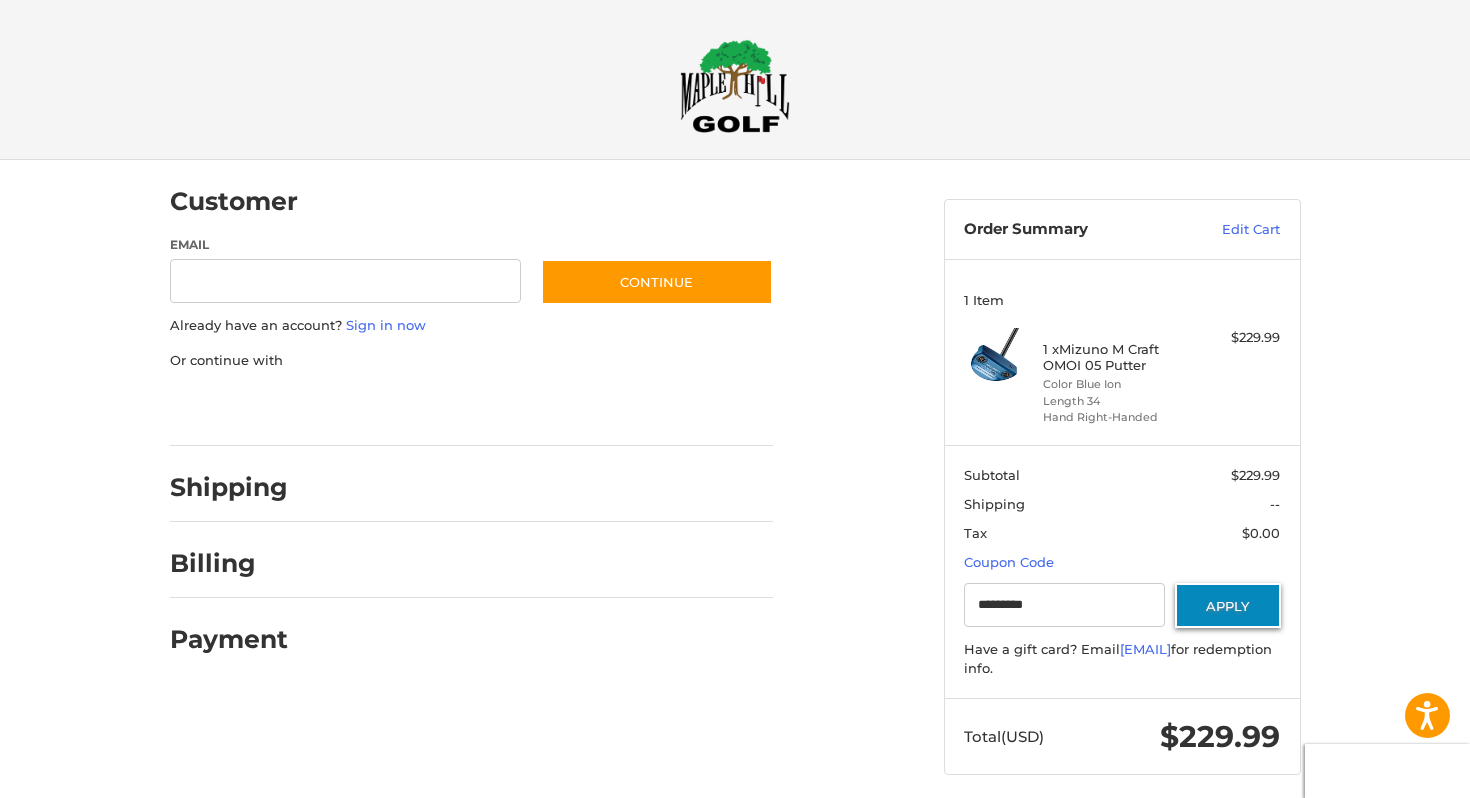 click on "Apply" at bounding box center [1228, 605] 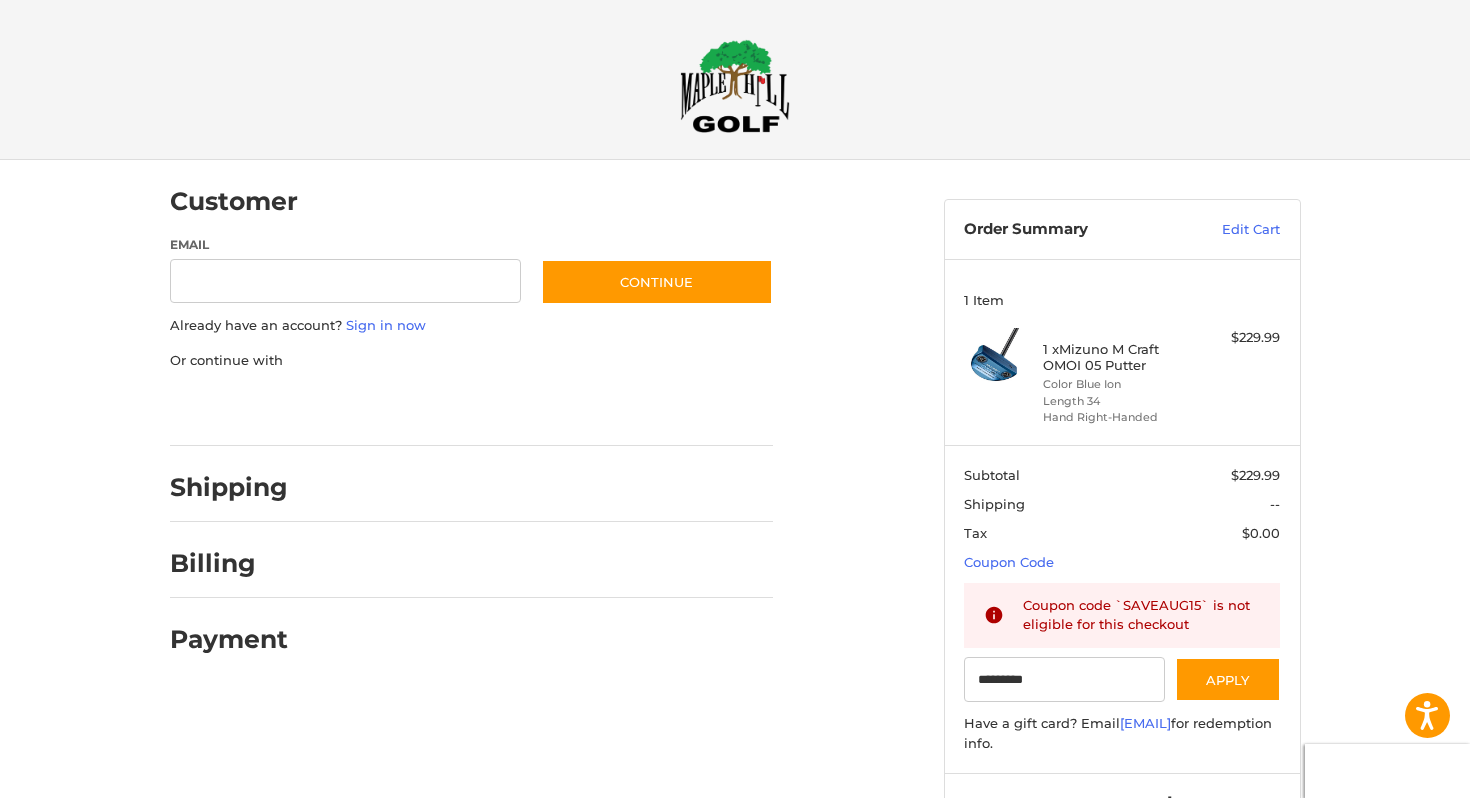 click at bounding box center (994, 358) 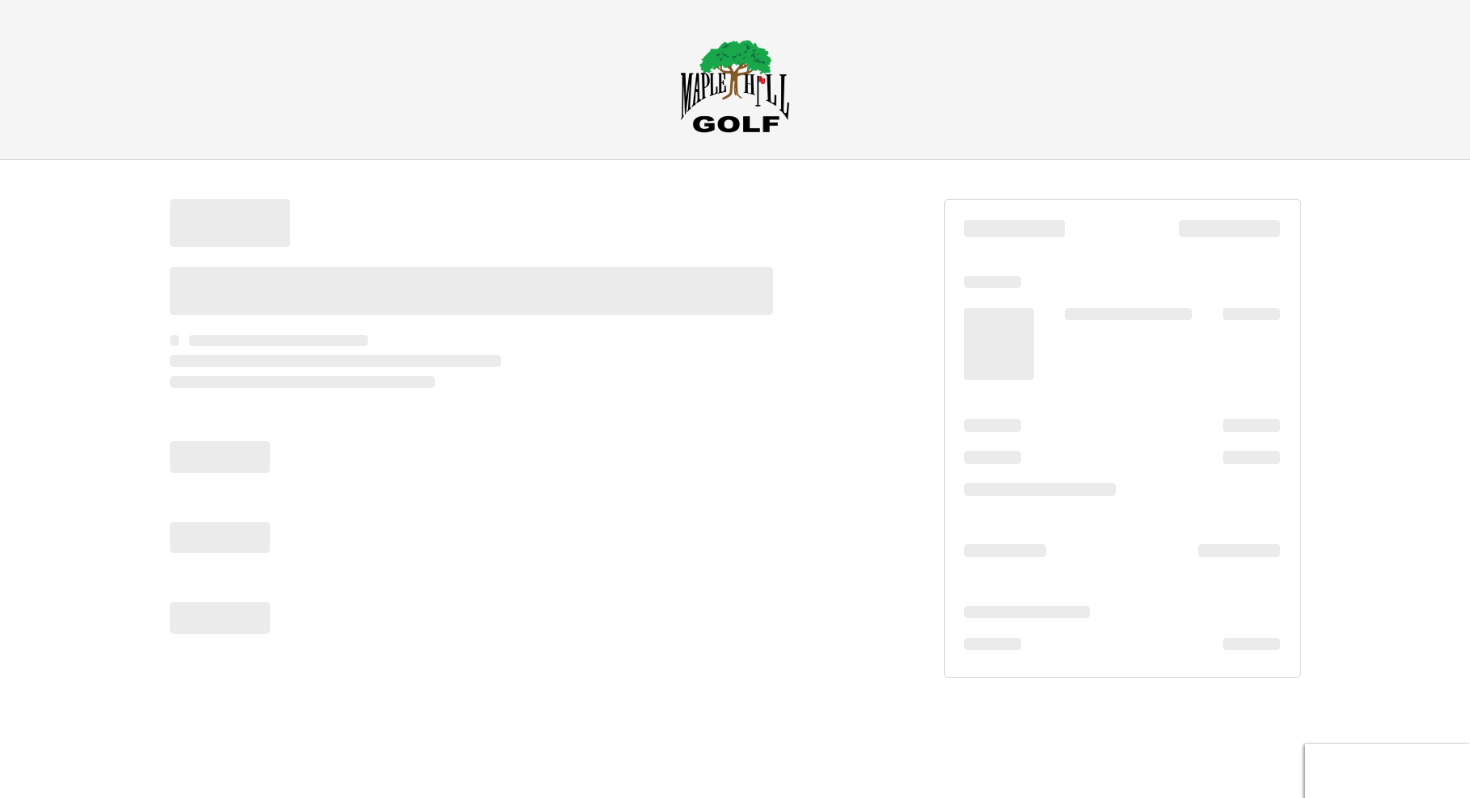 scroll, scrollTop: 0, scrollLeft: 0, axis: both 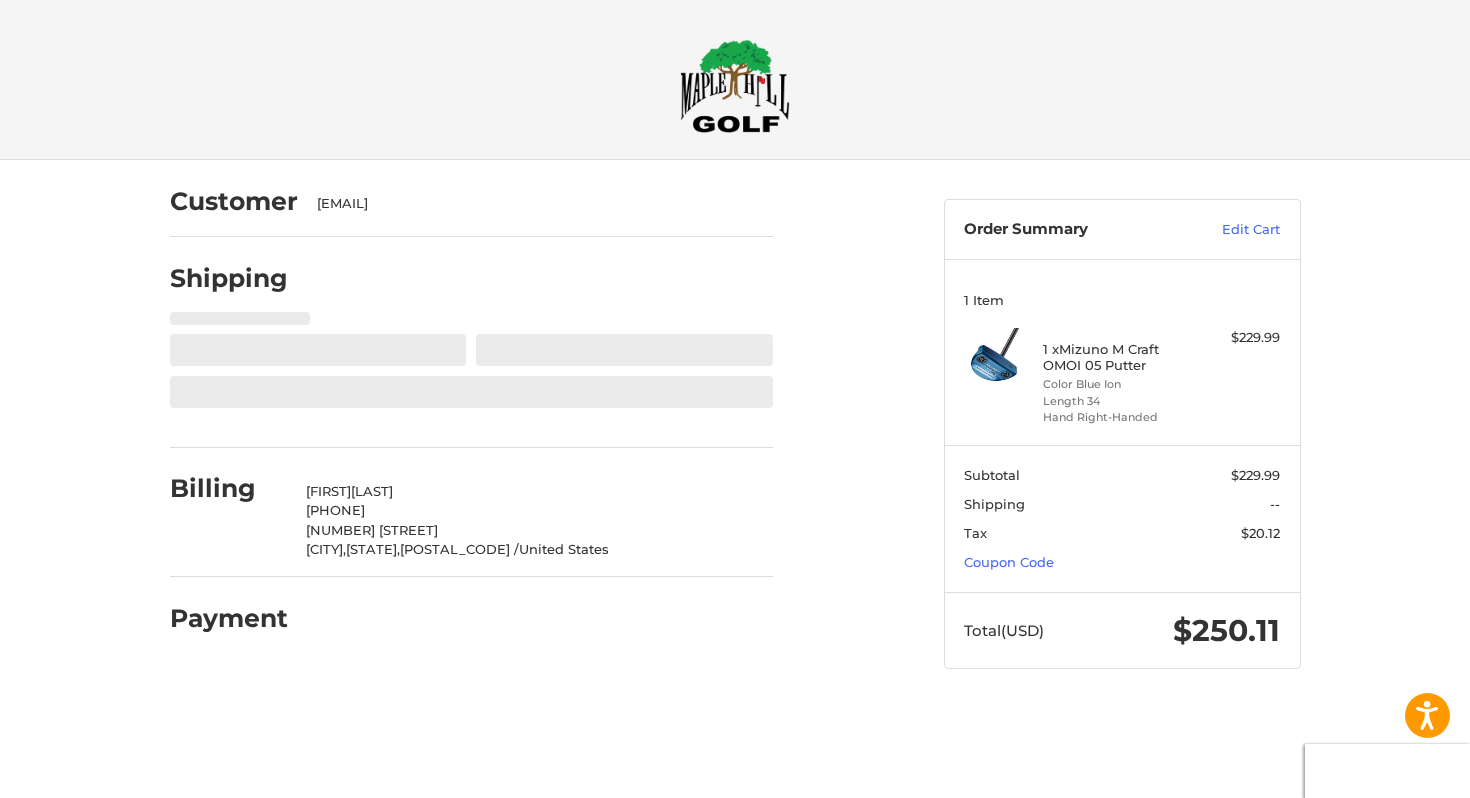 select on "**" 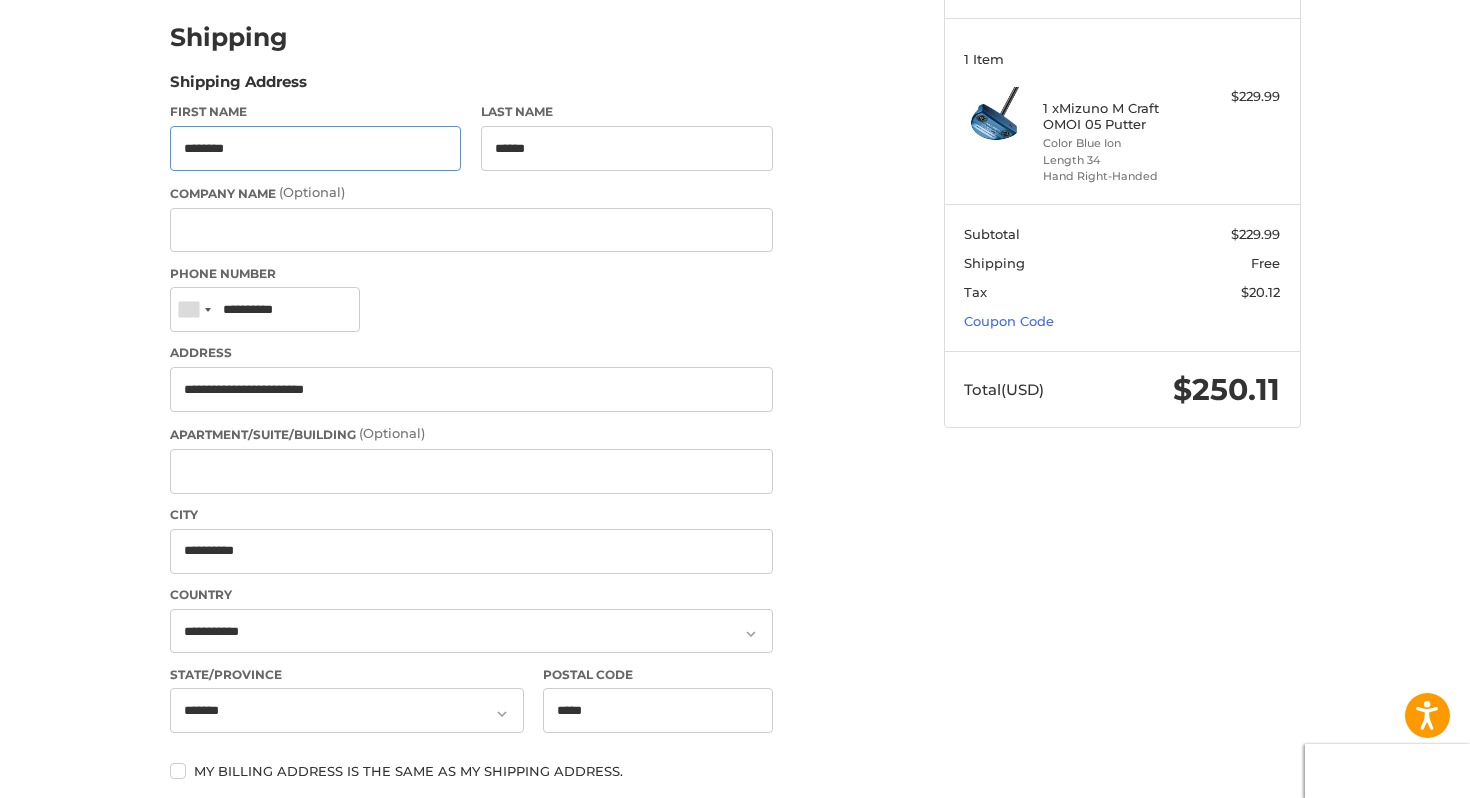 scroll, scrollTop: 245, scrollLeft: 0, axis: vertical 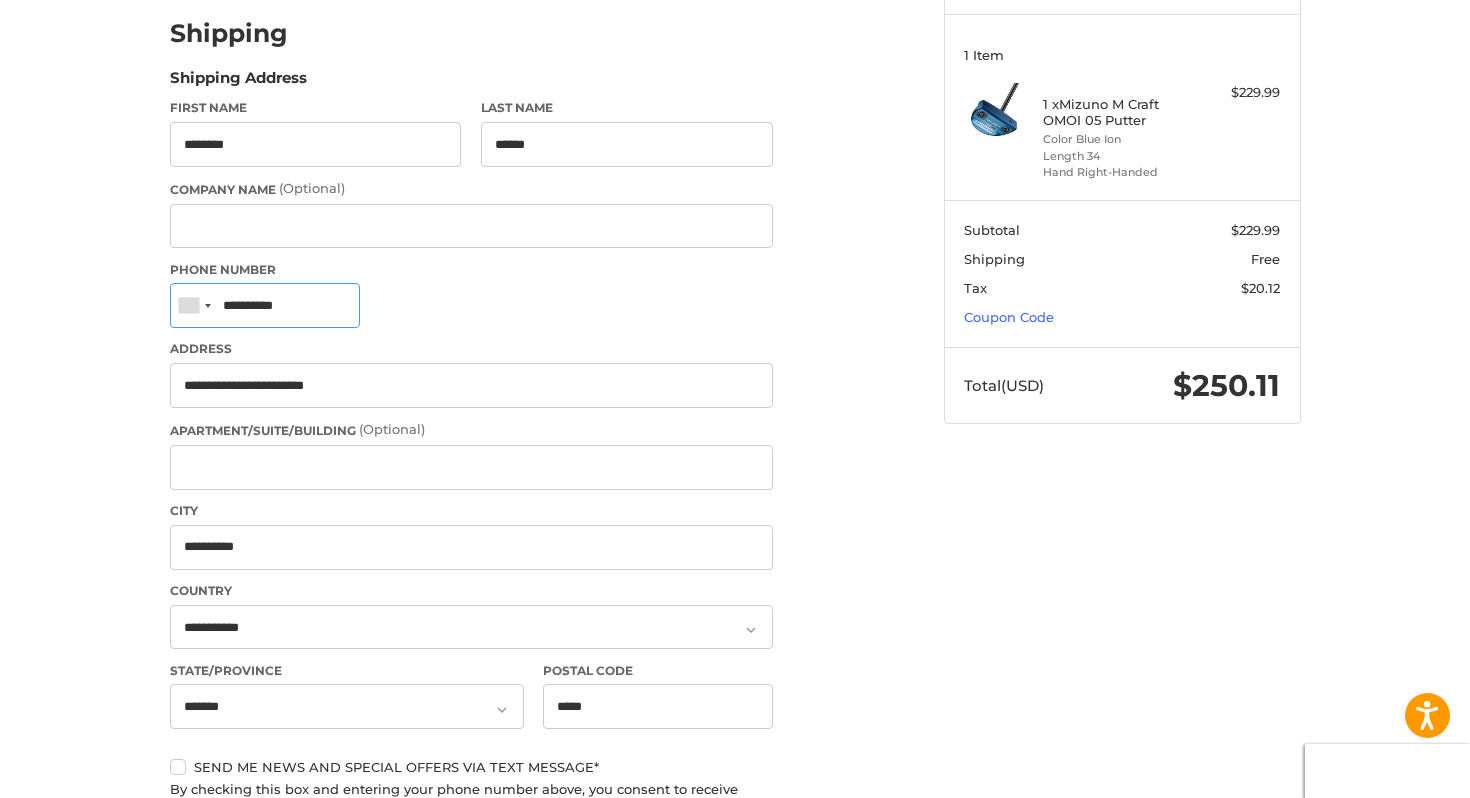 click on "**********" at bounding box center (265, 305) 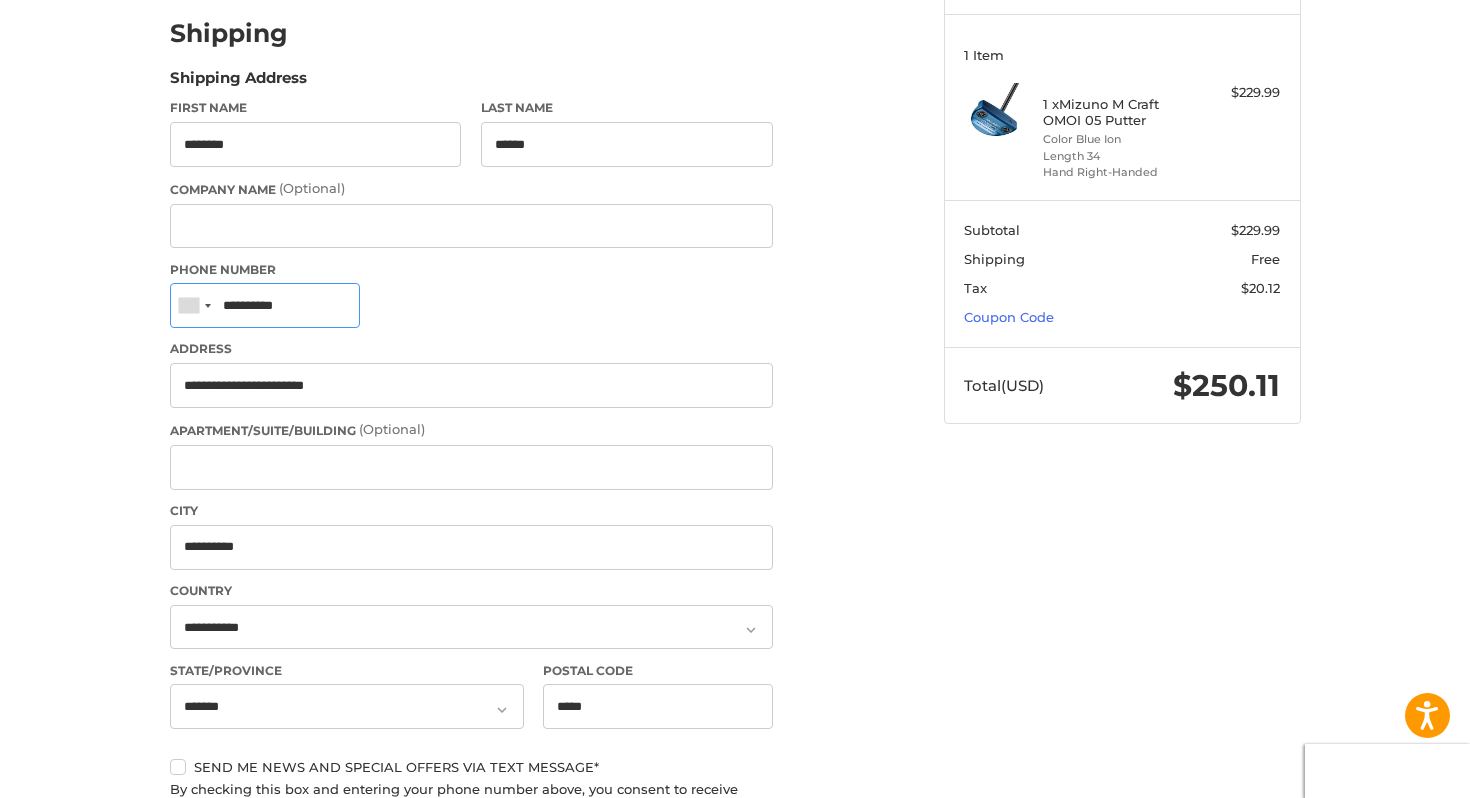 type on "**********" 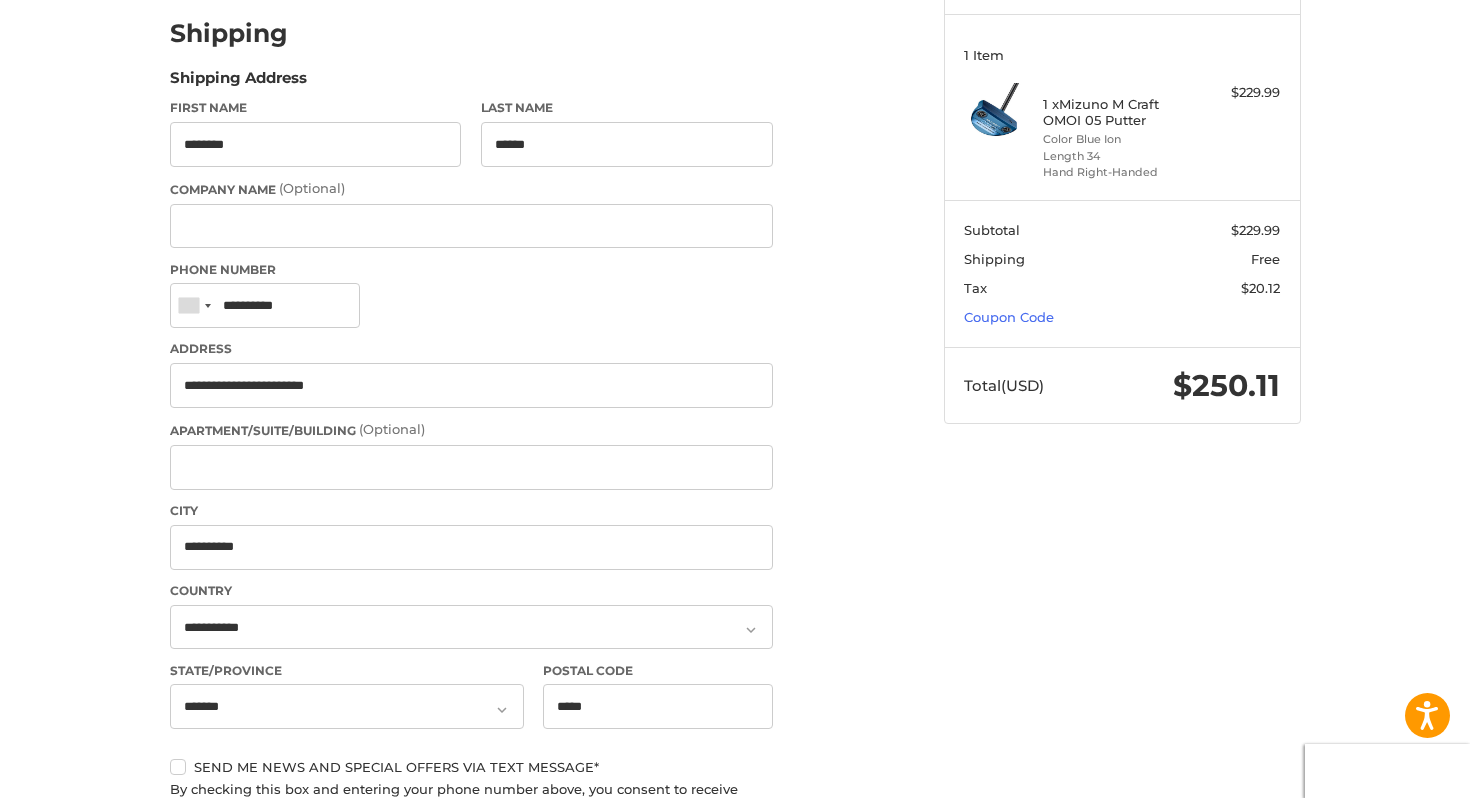 click on "Customer marielle.llamas@gmail.com Shipping Shipping Address First Name ******** Last Name ****** Company Name   (Optional) Phone Number United States +1 Afghanistan (‫افغانستان‬‎) +93 Albania (Shqipëri) +355 Algeria (‫الجزائر‬‎) +213 American Samoa +1 Andorra +376 Angola +244 Anguilla +1 Antigua and Barbuda +1 Argentina +54 Armenia (Հայաստան) +374 Aruba +297 Ascension Island +247 Australia +61 Austria (Österreich) +43 Azerbaijan (Azərbaycan) +994 Bahamas +1 Bahrain (‫البحرين‬‎) +973 Bangladesh (বাংলাদেশ) +880 Barbados +1 Belarus (Беларусь) +375 Belgium (België) +32 Belize +501 Benin (Bénin) +229 Bermuda +1 Bhutan (འབྲུག) +975 Bolivia +591 Bosnia and Herzegovina (Босна и Херцеговина) +387 Botswana +267 Brazil (Brasil) +55 British Indian Ocean Territory +246 British Virgin Islands +1 Brunei +673 Bulgaria (България) +359 Burkina Faso +226 Burundi (Uburundi) +257 Cambodia (កម្ពុជា) +855" at bounding box center [510, 683] 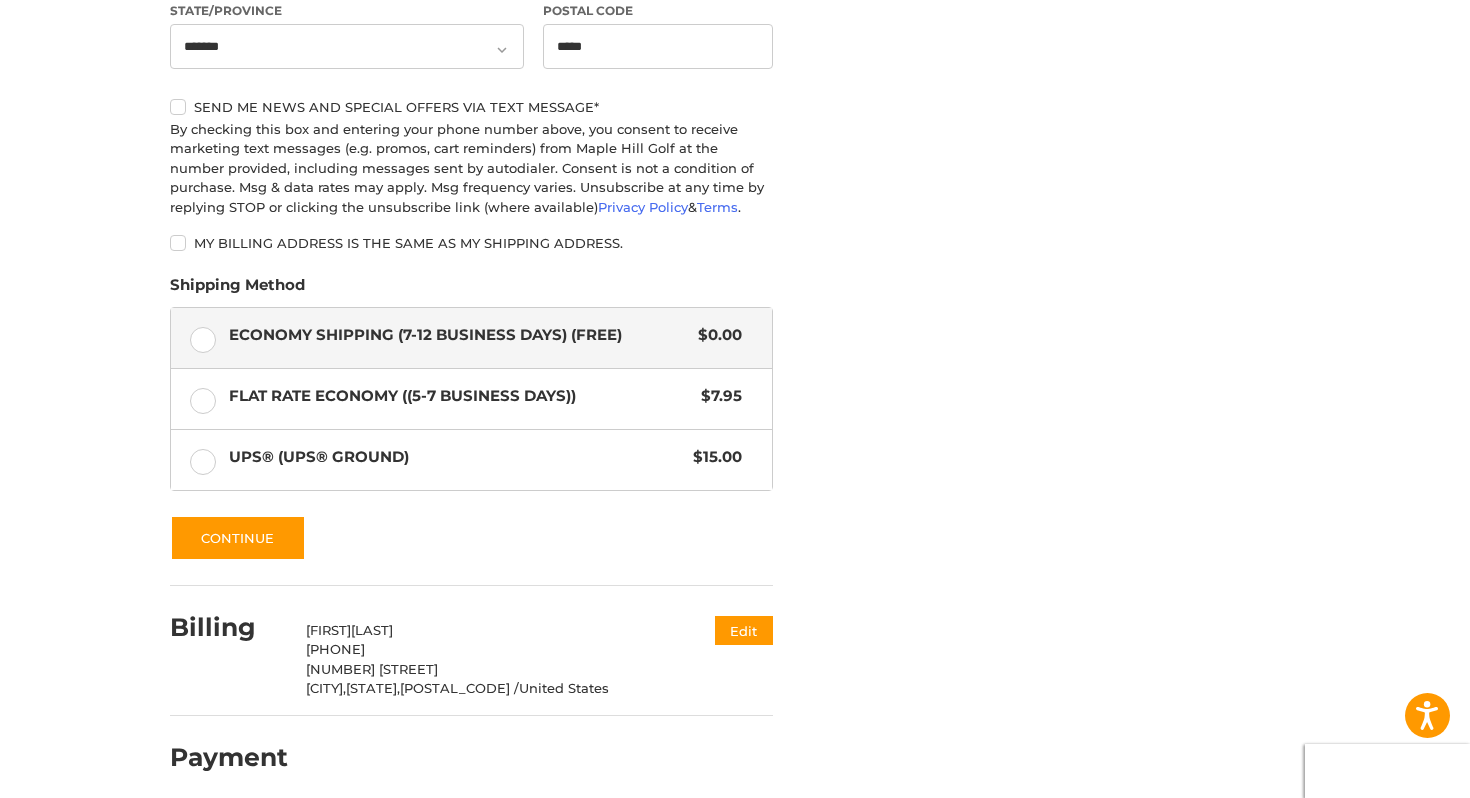 scroll, scrollTop: 919, scrollLeft: 0, axis: vertical 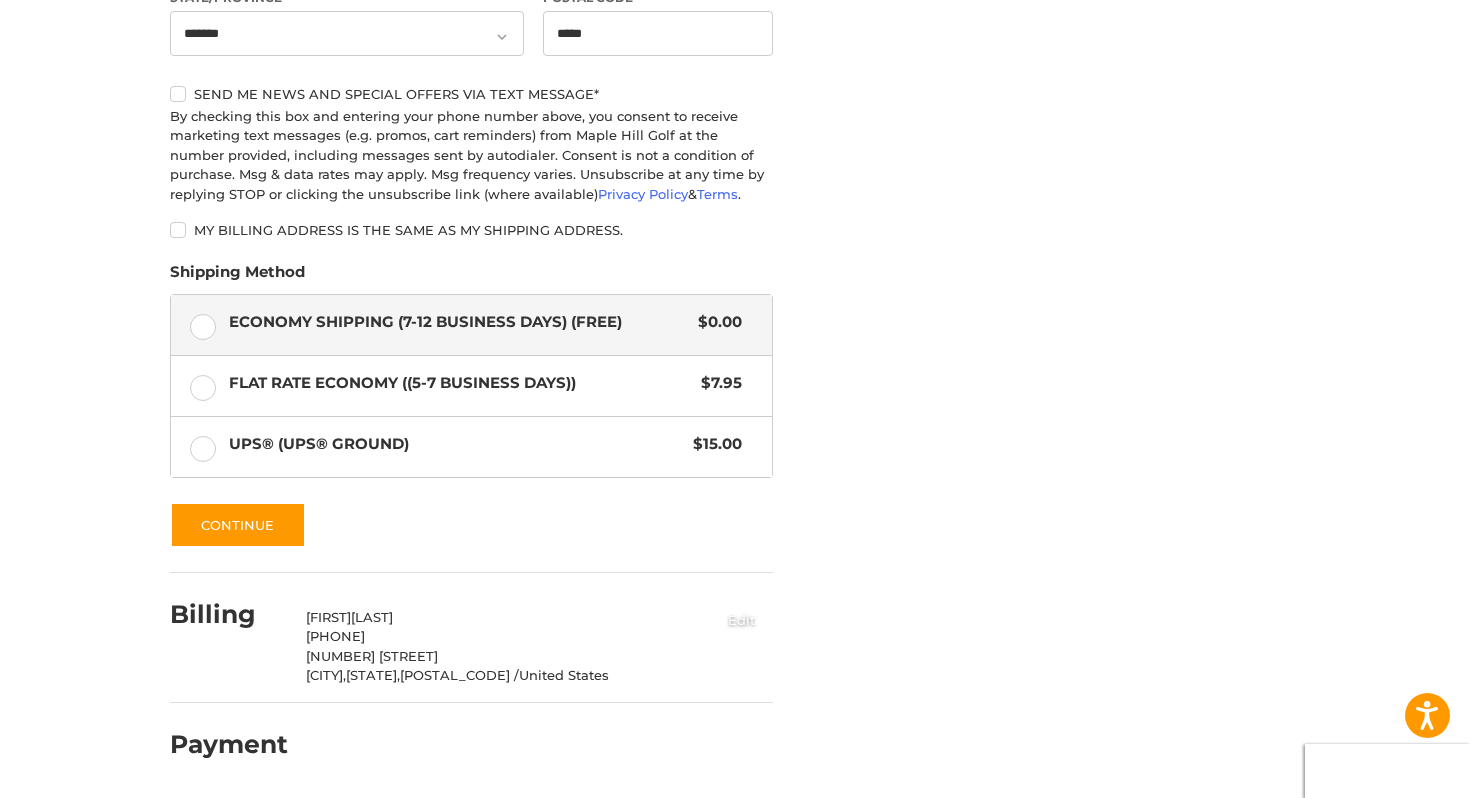 click on "Edit" at bounding box center (742, 619) 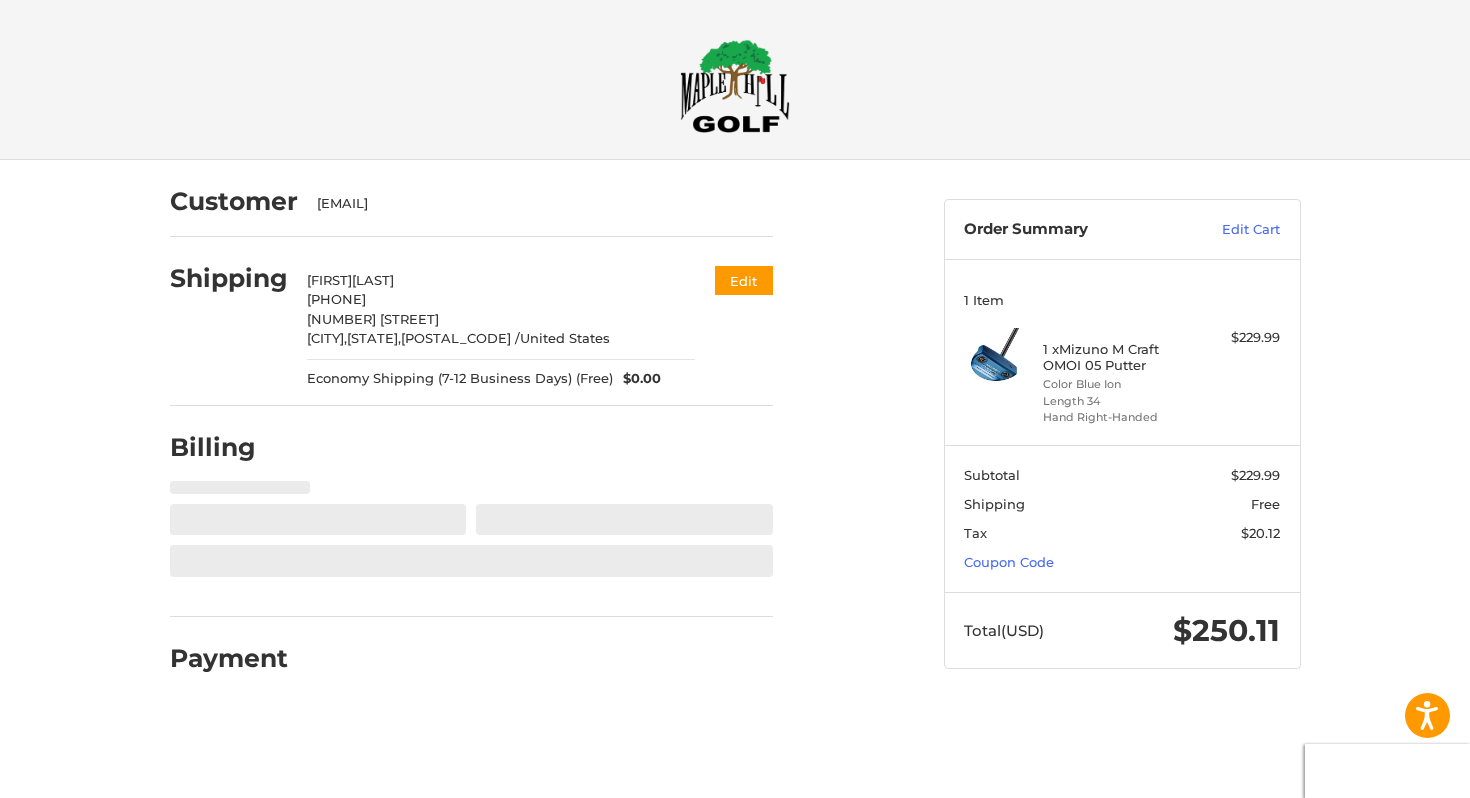 scroll, scrollTop: 0, scrollLeft: 0, axis: both 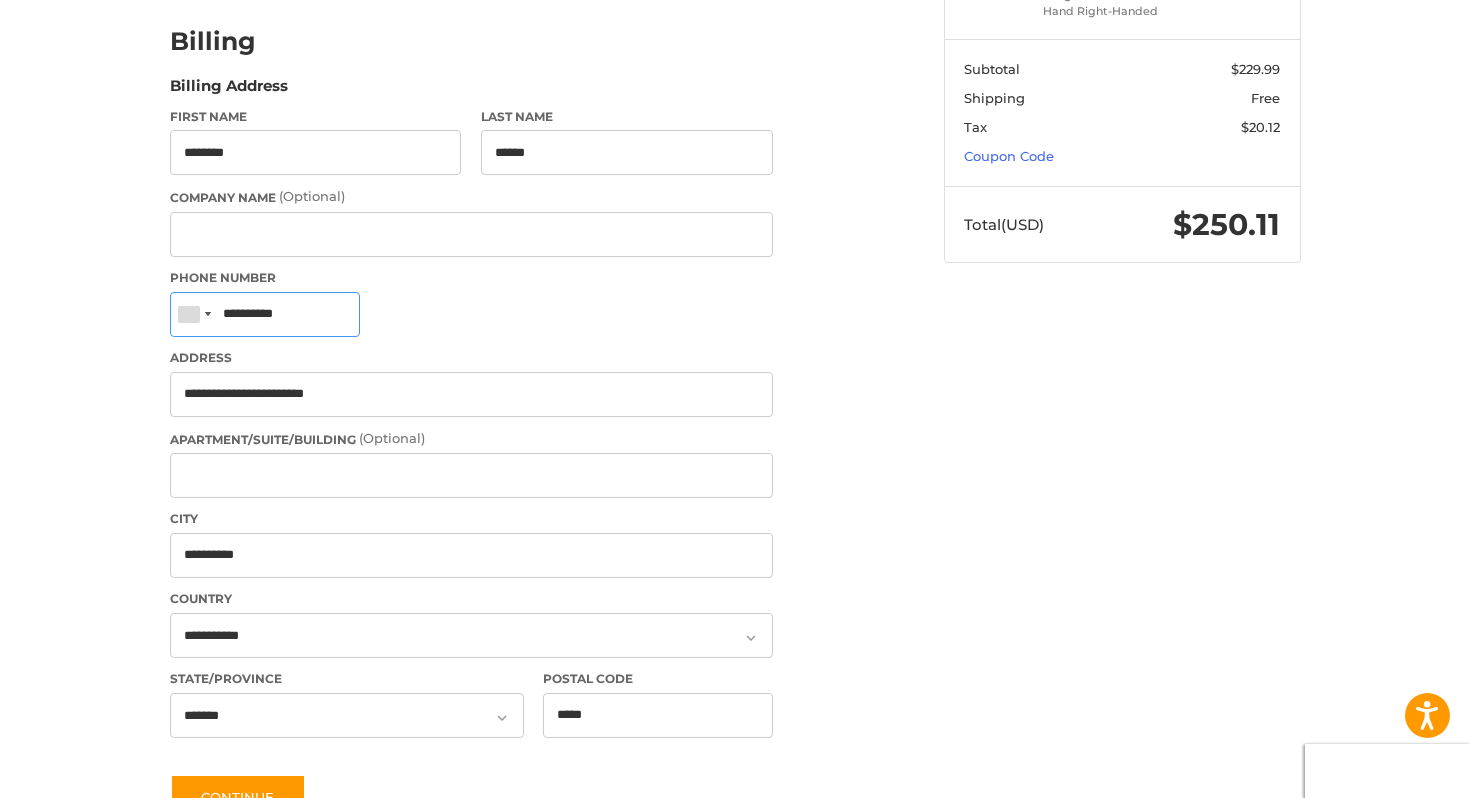 drag, startPoint x: 312, startPoint y: 319, endPoint x: 160, endPoint y: 306, distance: 152.5549 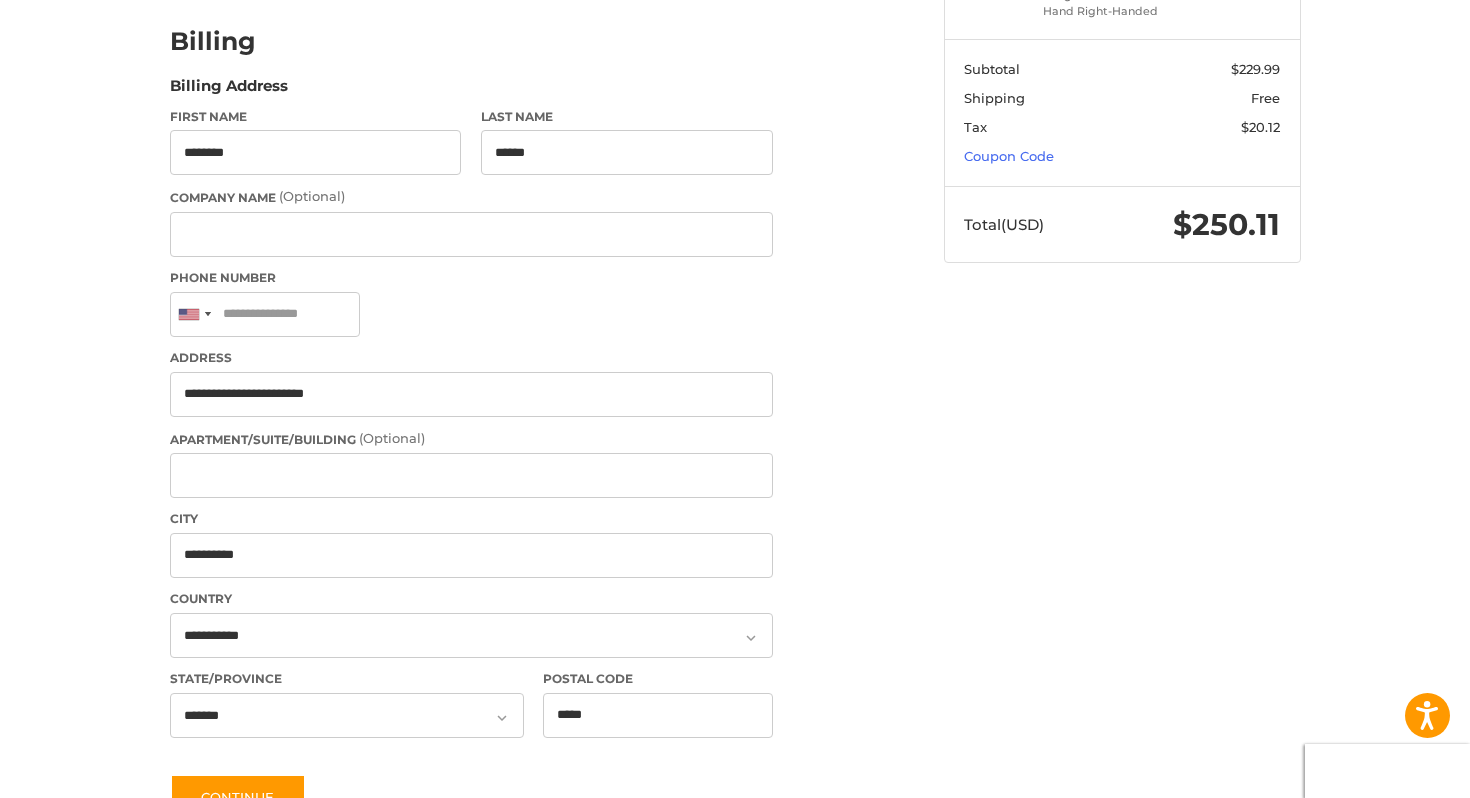 click on "Customer marielle.llamas@gmail.com Shipping Marielle  Llamas   9492956167 3679 Sardinia Island Way  Sacramento,  California,  95834 /  United States  Economy Shipping (7-12 Business Days) (Free) $0.00 Edit Billing Billing Address First Name ******** Last Name ****** Company Name   (Optional) Phone Number United States +1 Afghanistan (‫افغانستان‬‎) +93 Albania (Shqipëri) +355 Algeria (‫الجزائر‬‎) +213 American Samoa +1 Andorra +376 Angola +244 Anguilla +1 Antigua and Barbuda +1 Argentina +54 Armenia (Հայաստան) +374 Aruba +297 Ascension Island +247 Australia +61 Austria (Österreich) +43 Azerbaijan (Azərbaycan) +994 Bahamas +1 Bahrain (‫البحرين‬‎) +973 Bangladesh (বাংলাদেশ) +880 Barbados +1 Belarus (Беларусь) +375 Belgium (België) +32 Belize +501 Benin (Bénin) +229 Bermuda +1 Bhutan (འབྲུག) +975 Bolivia +591 Bosnia and Herzegovina (Босна и Херцеговина) +387 Botswana +267 Brazil (Brasil) +55 +246 +1 Brunei +1" at bounding box center (542, 337) 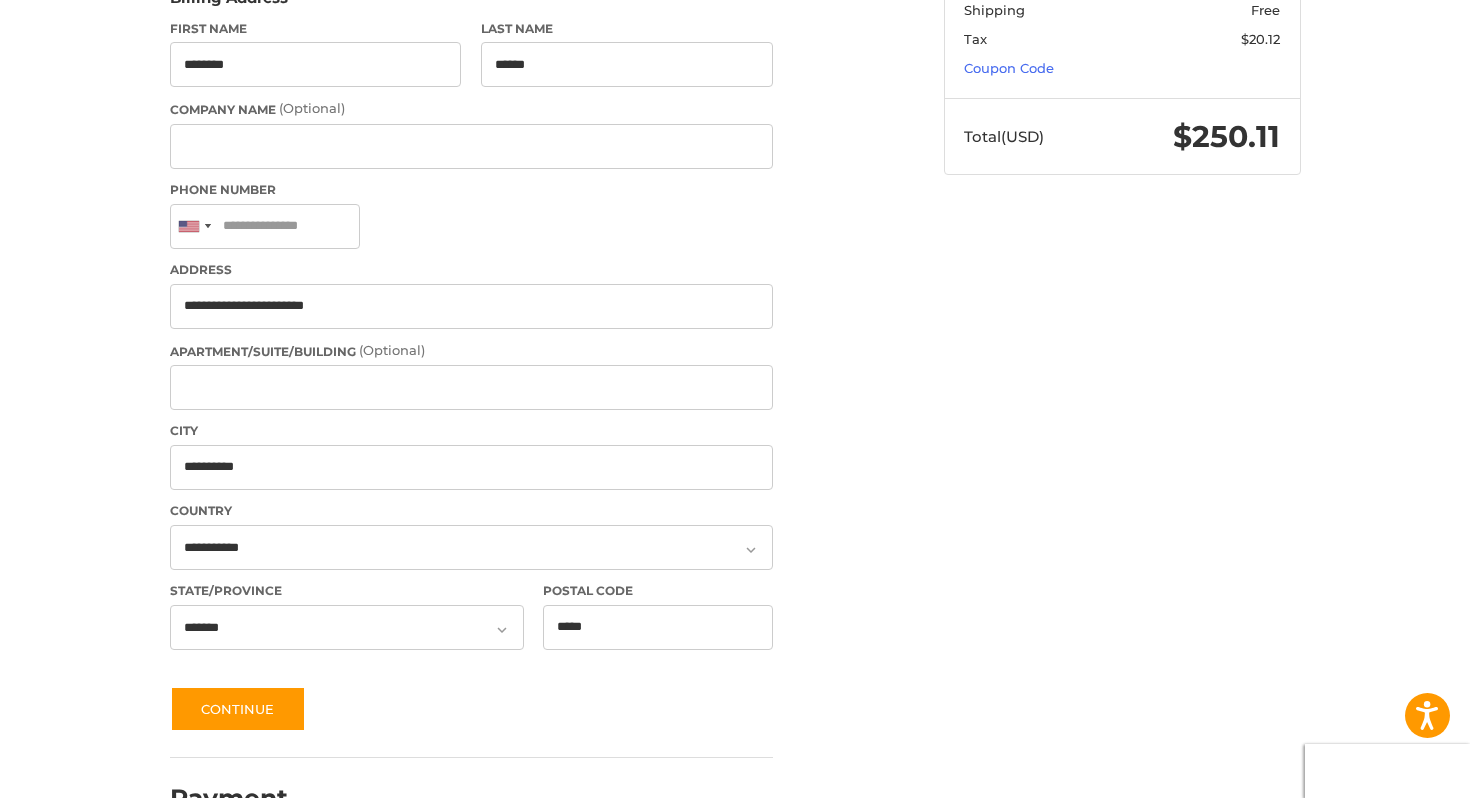 scroll, scrollTop: 549, scrollLeft: 0, axis: vertical 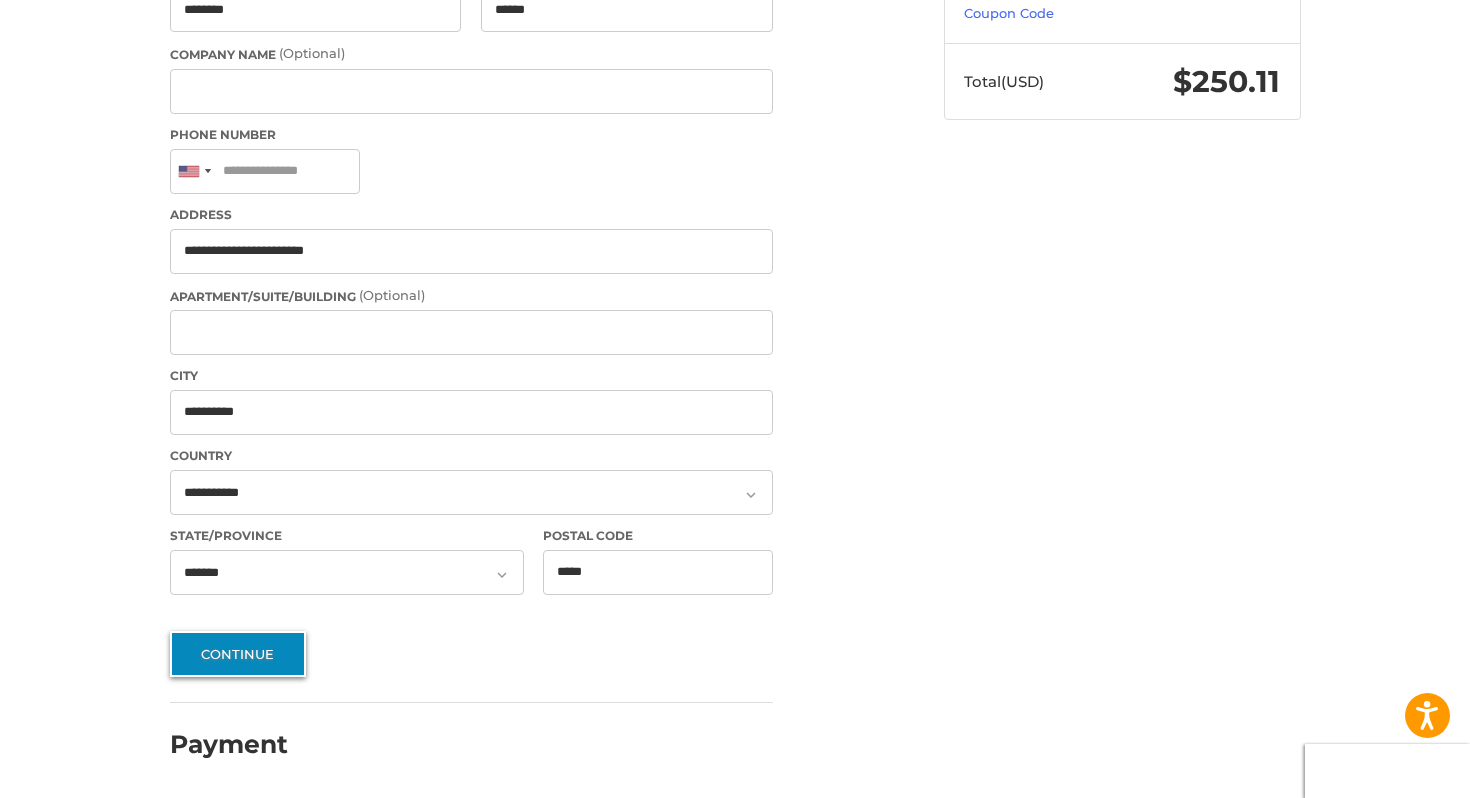 click on "Continue" at bounding box center [238, 654] 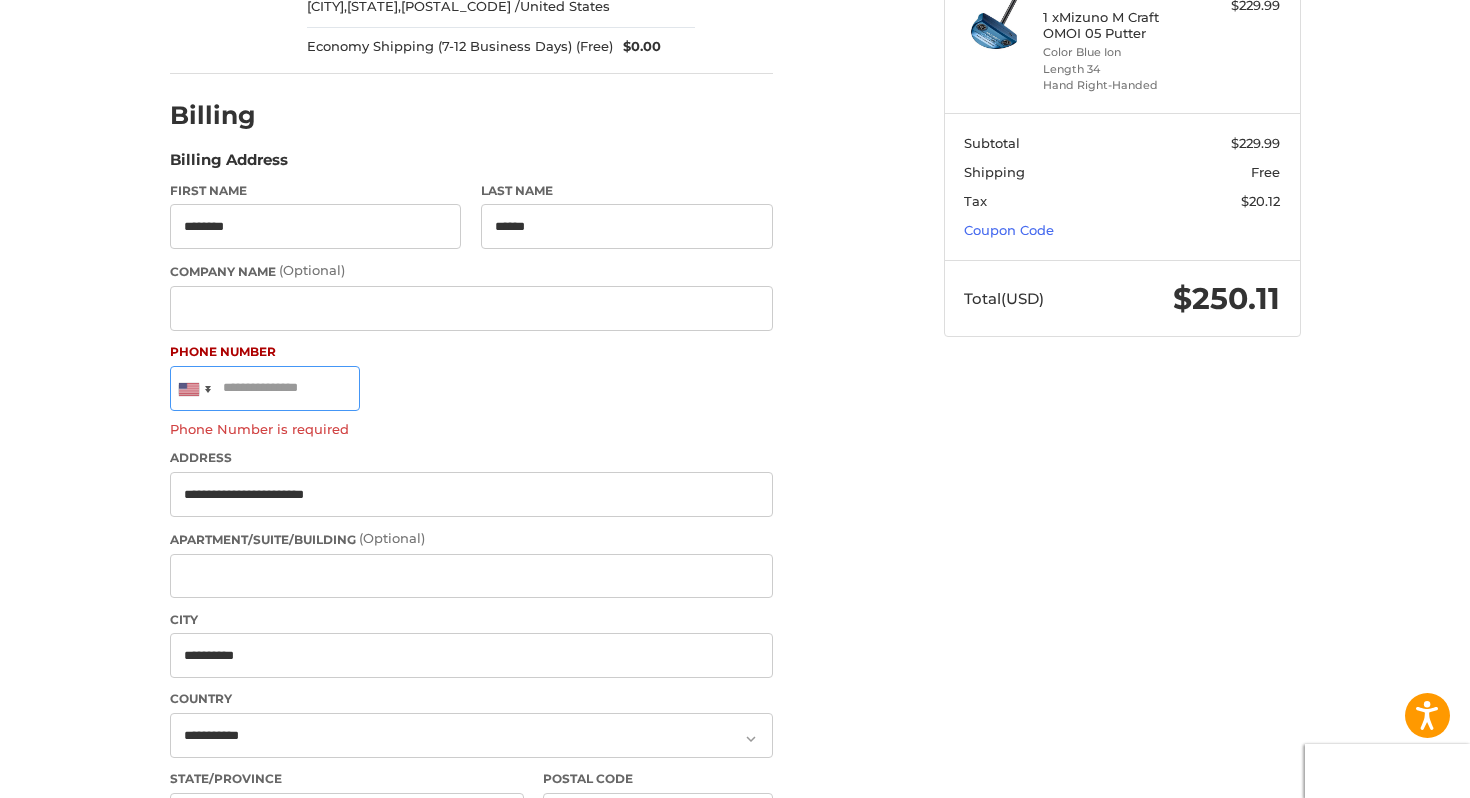 scroll, scrollTop: 321, scrollLeft: 0, axis: vertical 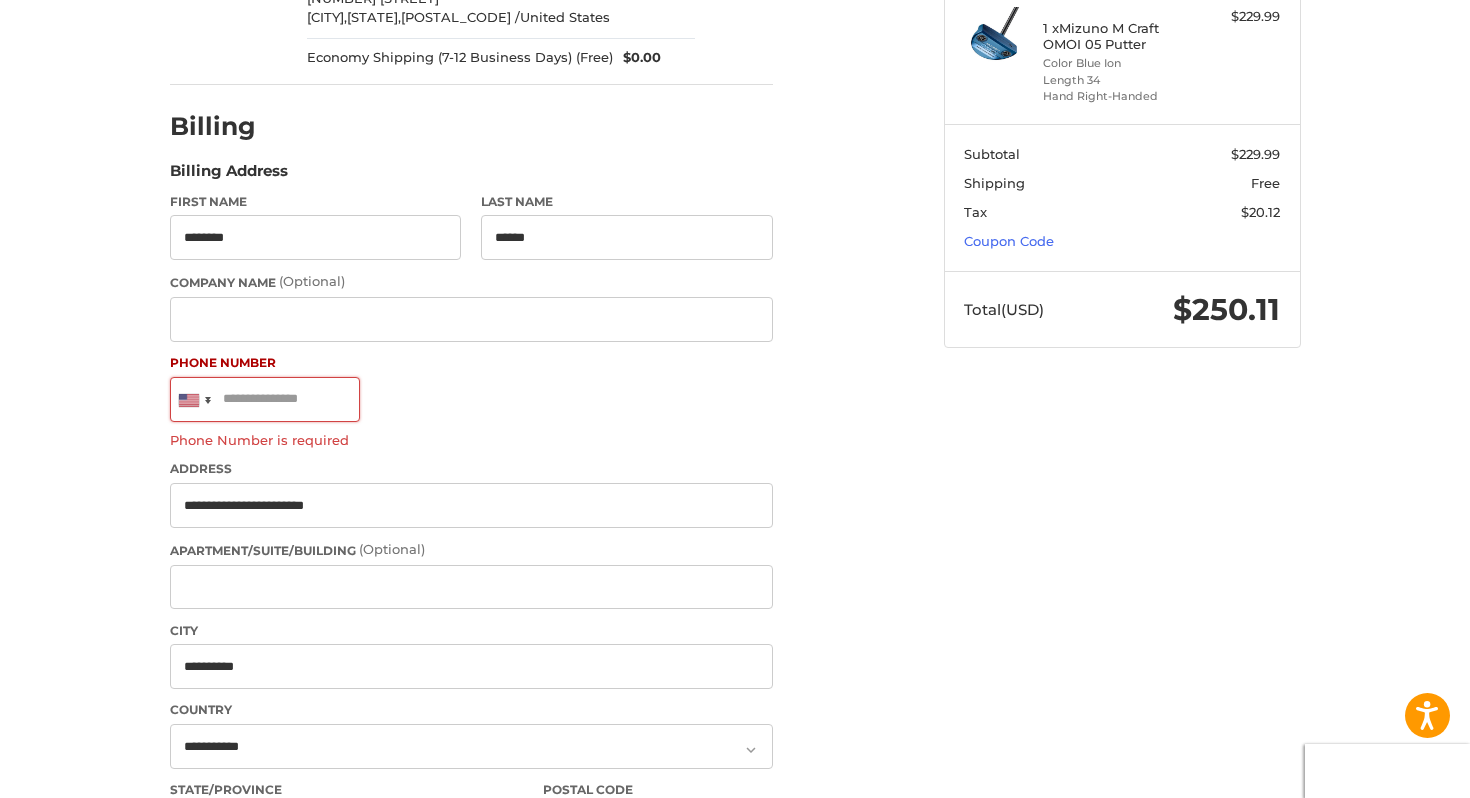 click on "Customer marielle.llamas@gmail.com Shipping Marielle  Llamas   9492956167 3679 Sardinia Island Way  Sacramento,  California,  95834 /  United States  Economy Shipping (7-12 Business Days) (Free) $0.00 Edit Billing Billing Address First Name ******** Last Name ****** Company Name   (Optional) Phone Number United States +1 Afghanistan (‫افغانستان‬‎) +93 Albania (Shqipëri) +355 Algeria (‫الجزائر‬‎) +213 American Samoa +1 Andorra +376 Angola +244 Anguilla +1 Antigua and Barbuda +1 Argentina +54 Armenia (Հայաստան) +374 Aruba +297 Ascension Island +247 Australia +61 Austria (Österreich) +43 Azerbaijan (Azərbaycan) +994 Bahamas +1 Bahrain (‫البحرين‬‎) +973 Bangladesh (বাংলাদেশ) +880 Barbados +1 Belarus (Беларусь) +375 Belgium (België) +32 Belize +501 Benin (Bénin) +229 Bermuda +1 Bhutan (འབྲུག) +975 Bolivia +591 Bosnia and Herzegovina (Босна и Херцеговина) +387 Botswana +267 Brazil (Brasil) +55 +246 +1 Brunei +1" at bounding box center (510, 435) 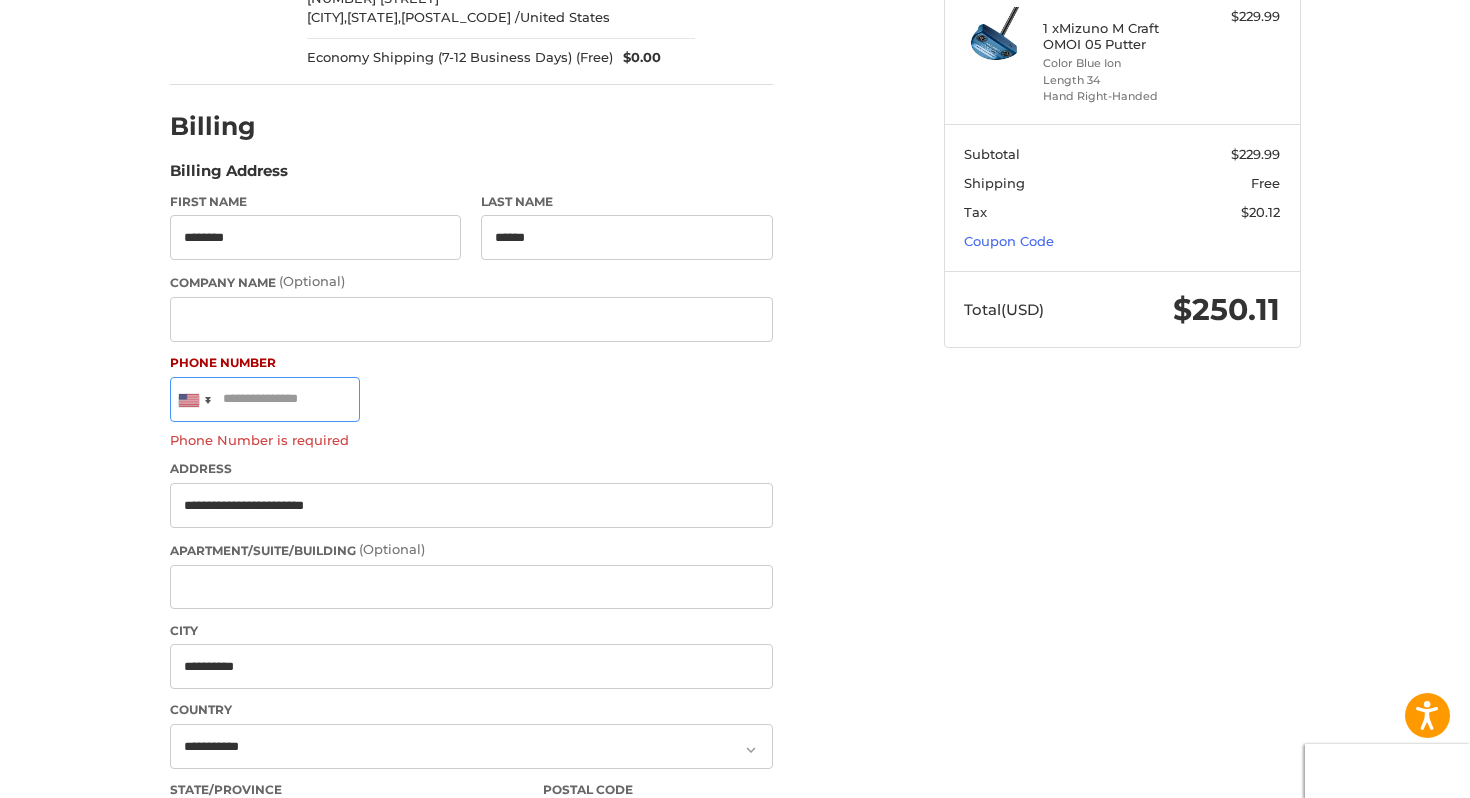 click on "Phone Number" at bounding box center [265, 399] 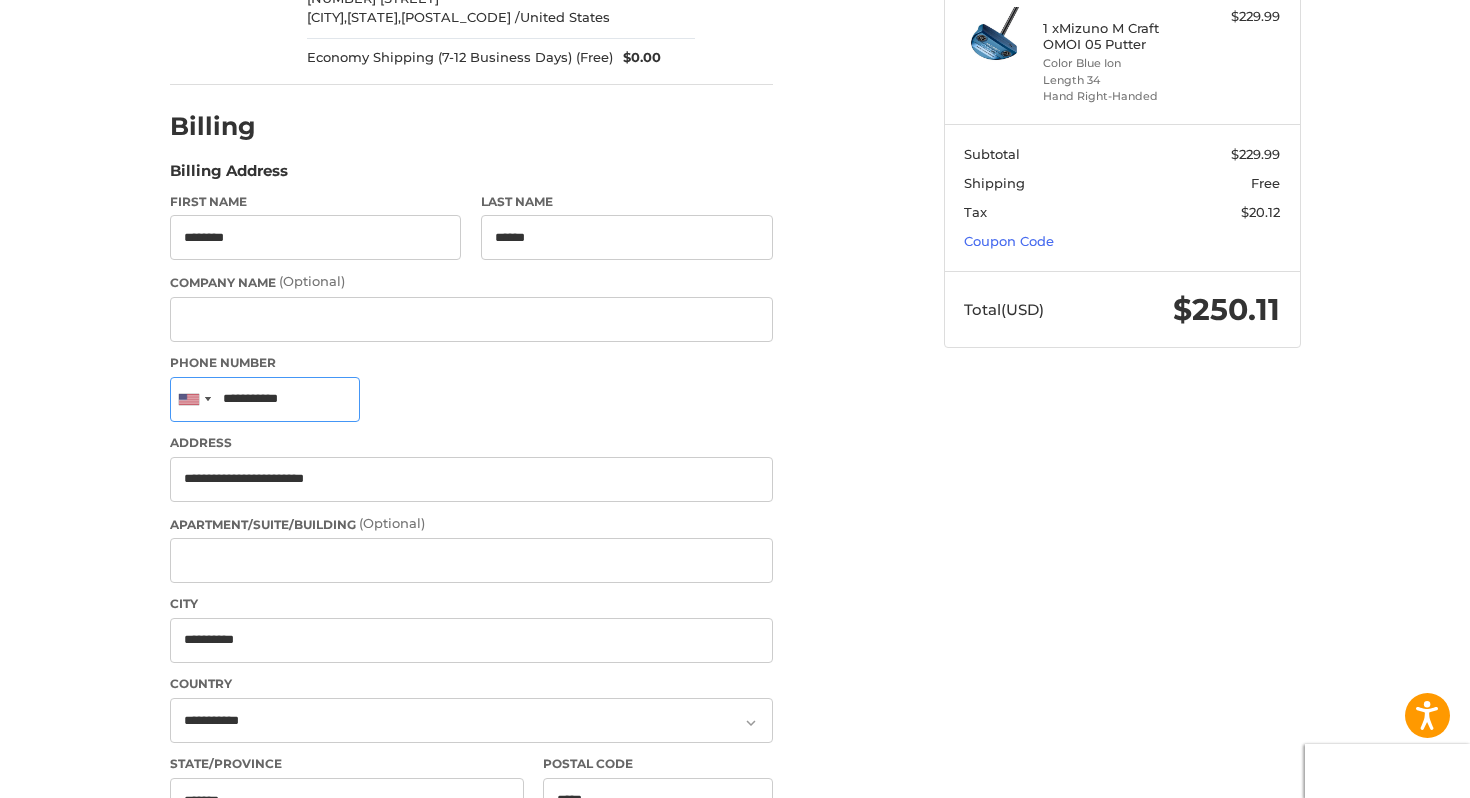 type on "**********" 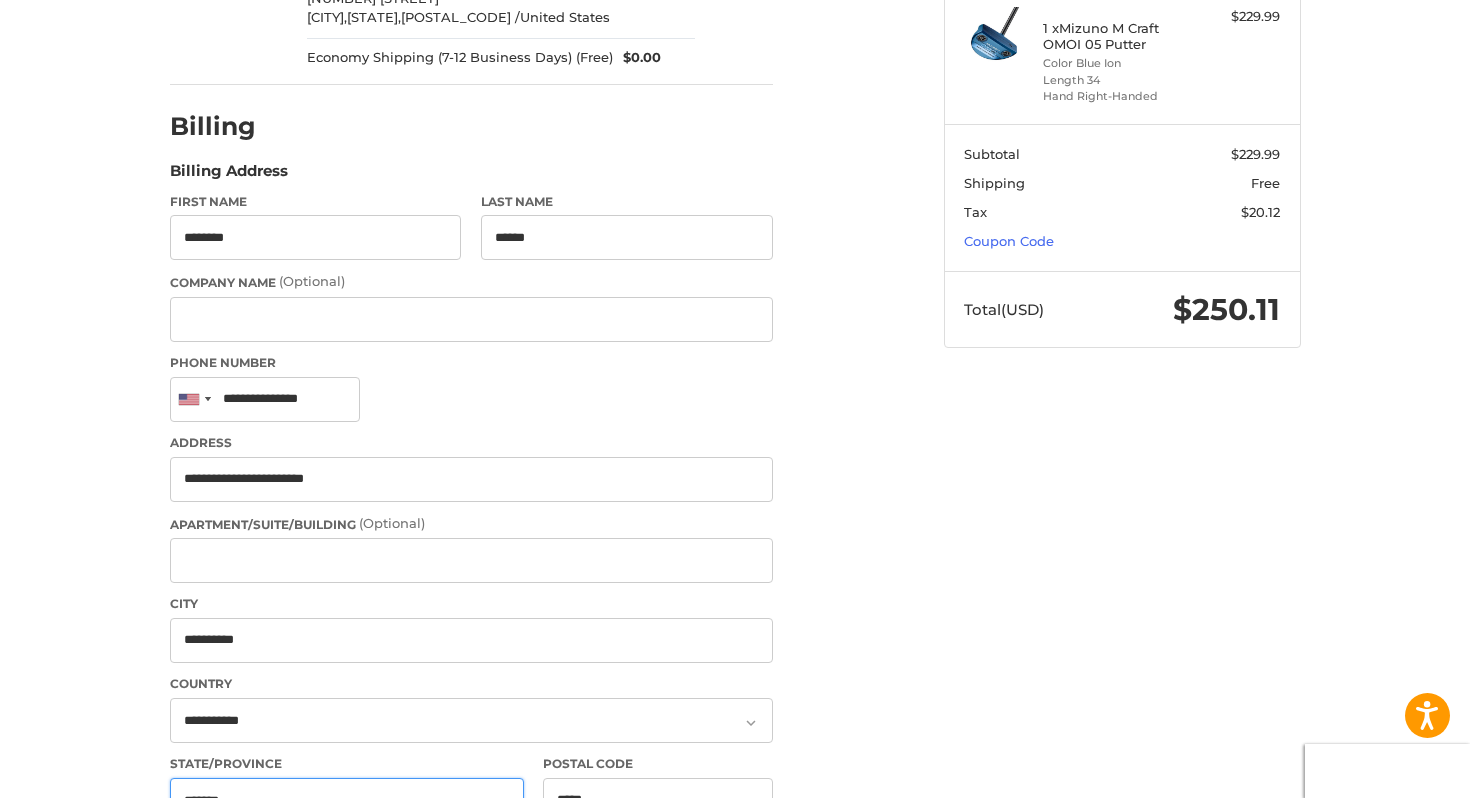 select on "**" 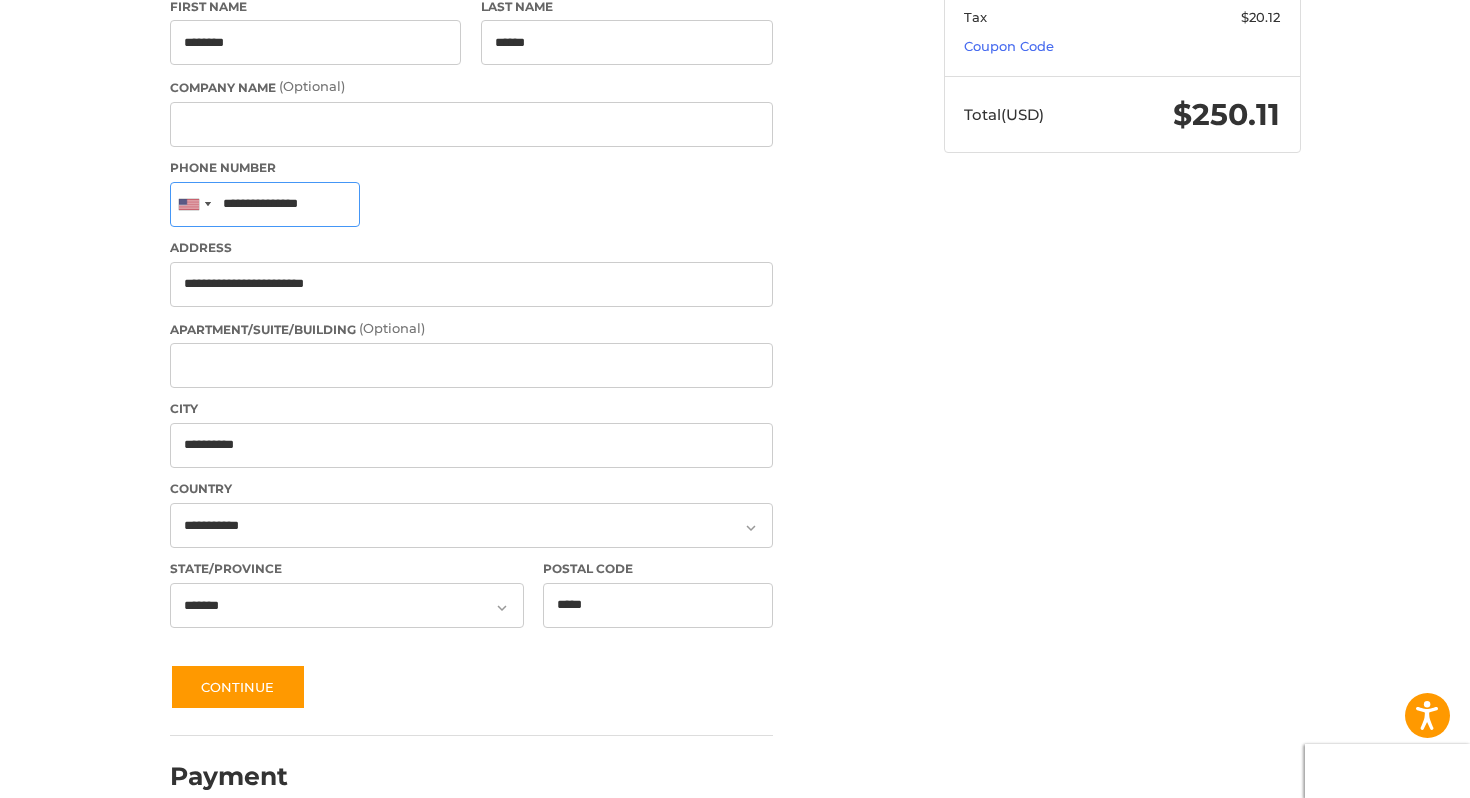 scroll, scrollTop: 549, scrollLeft: 0, axis: vertical 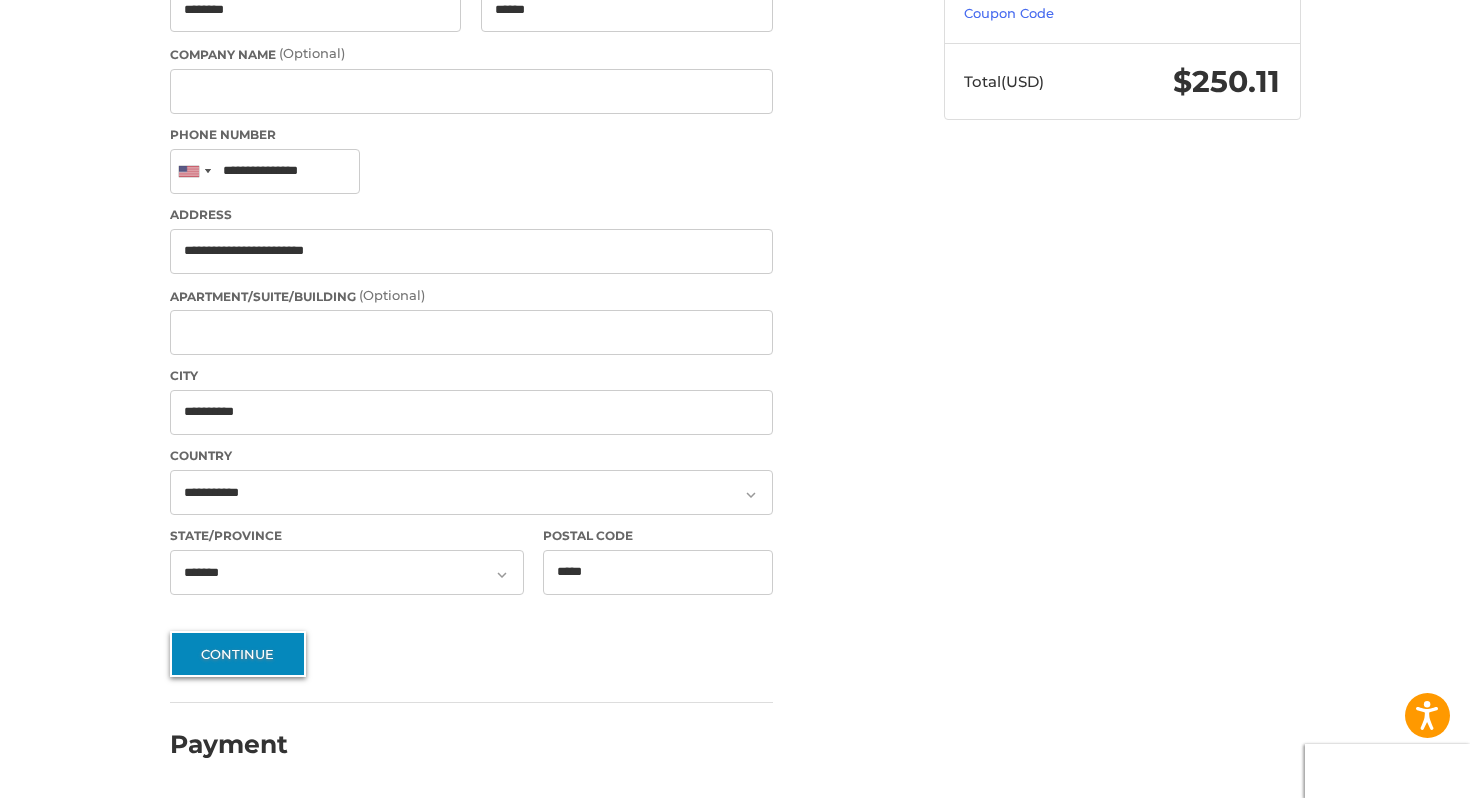click on "Continue" at bounding box center [238, 654] 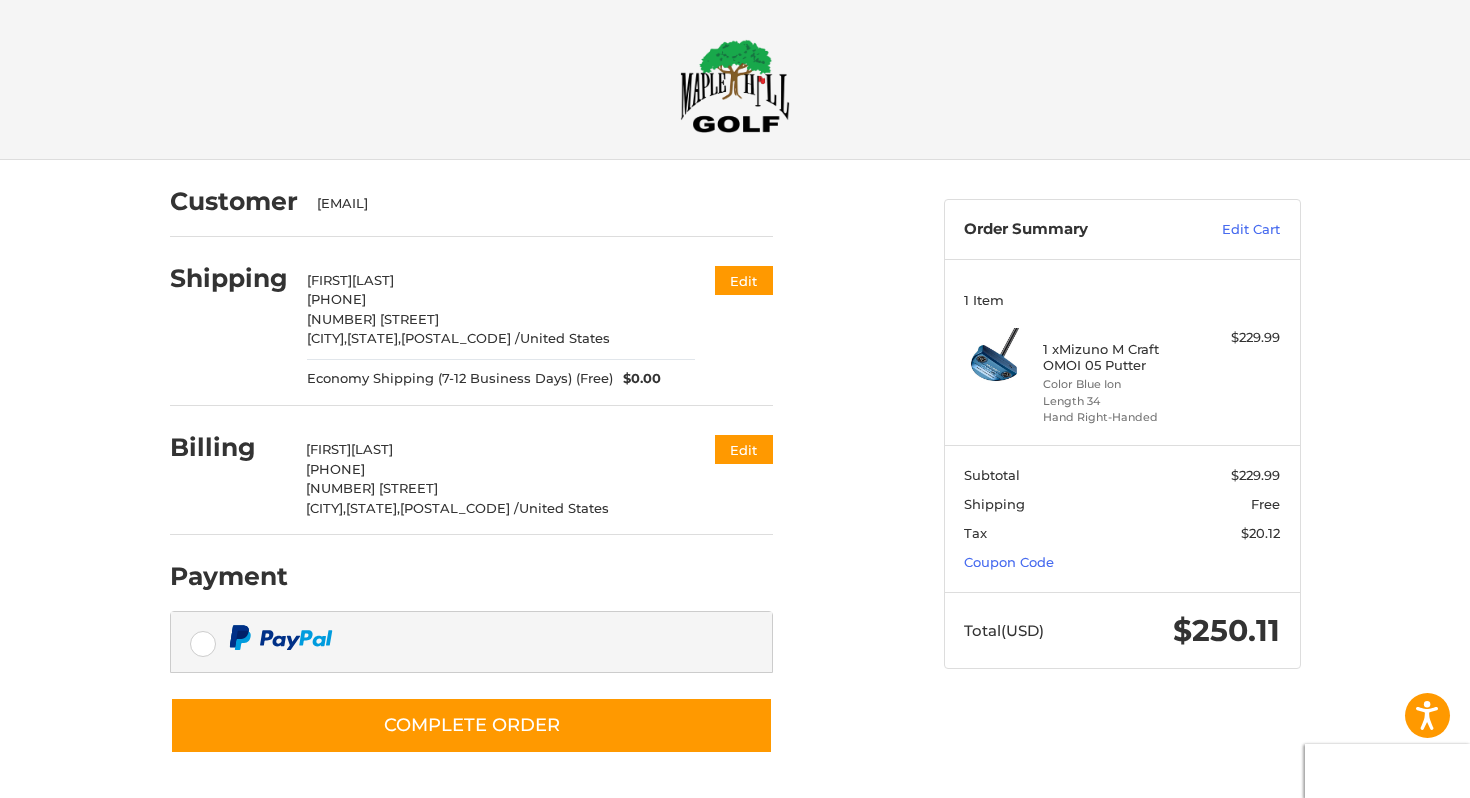 scroll, scrollTop: 0, scrollLeft: 0, axis: both 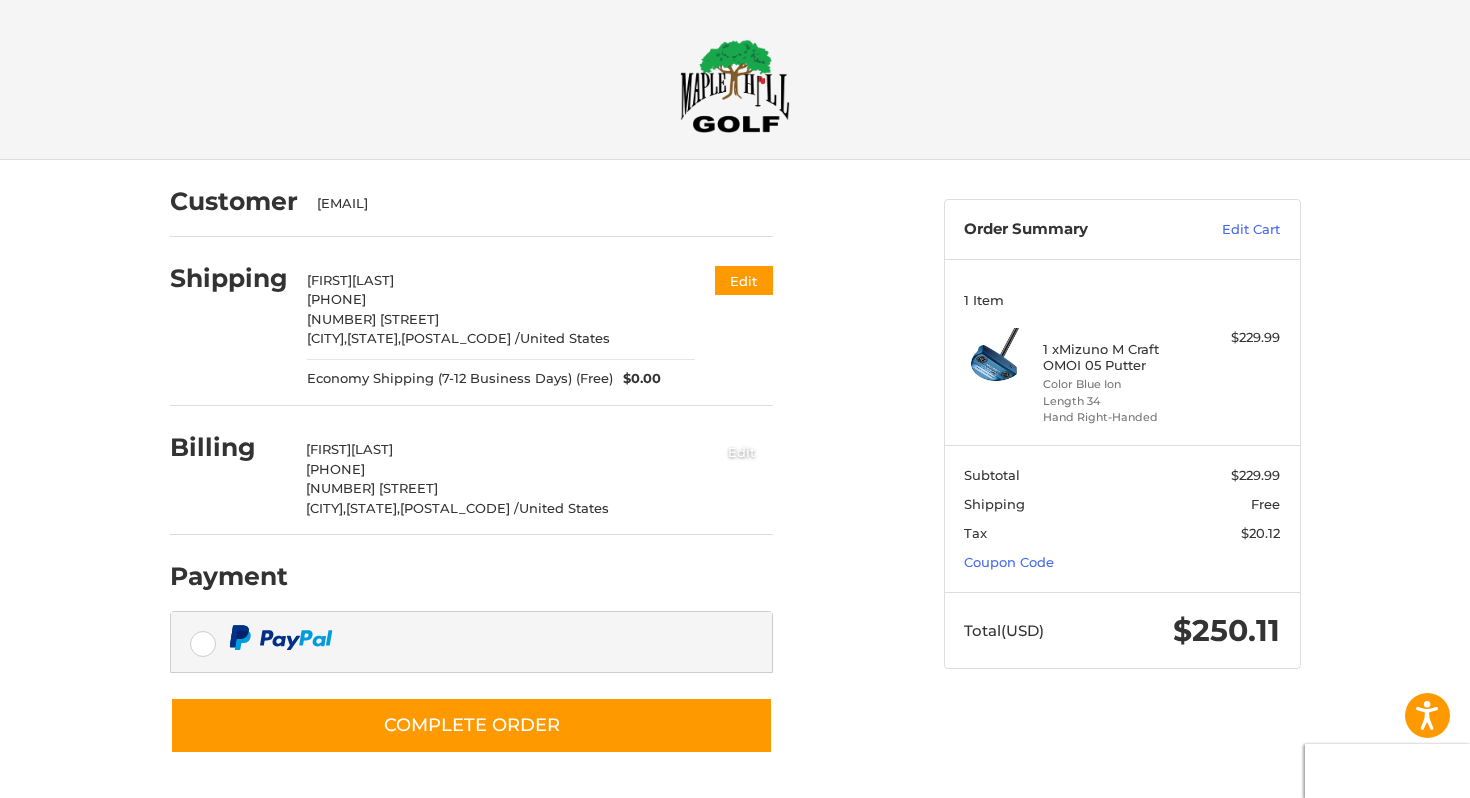 click on "Edit" at bounding box center [742, 451] 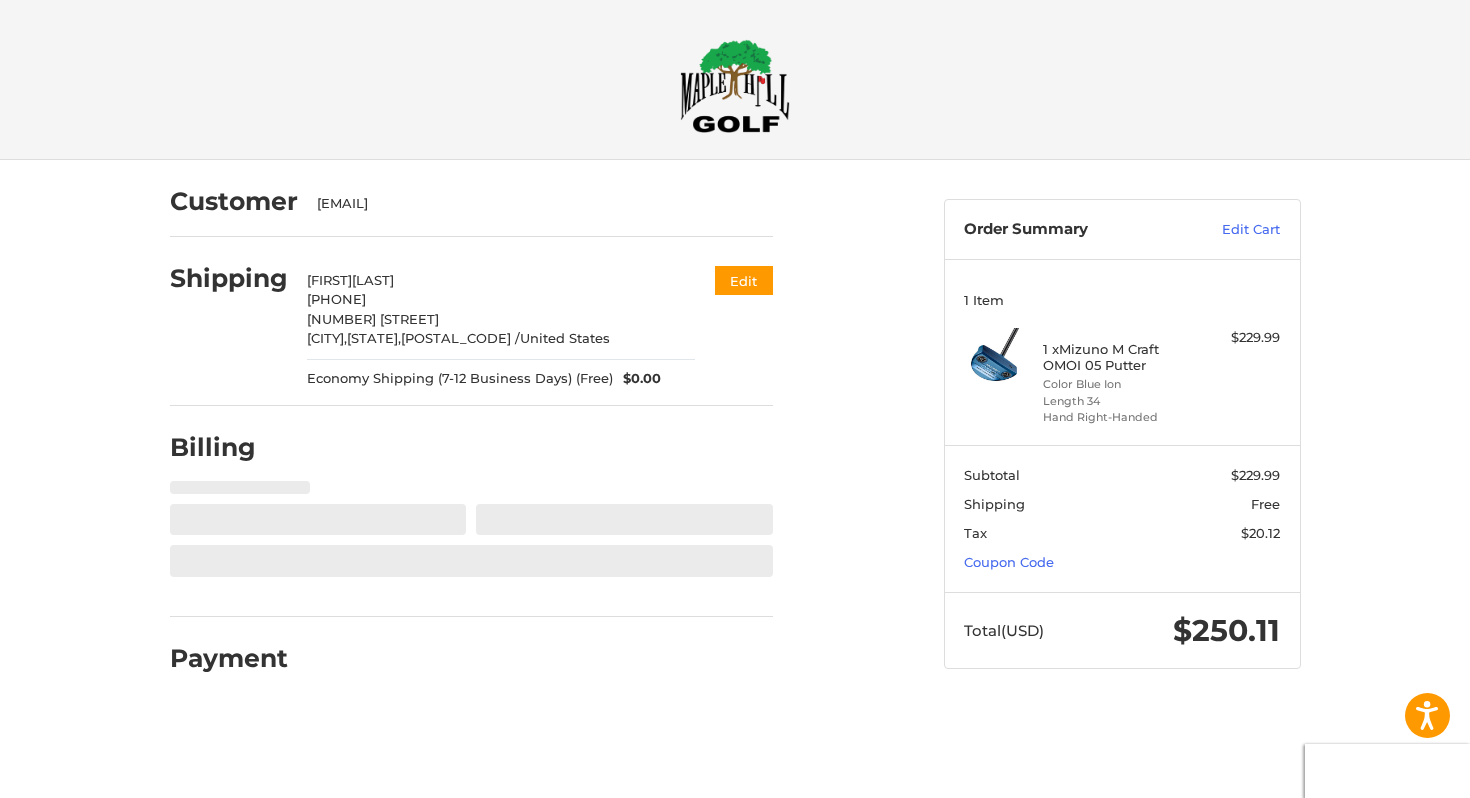 select on "**" 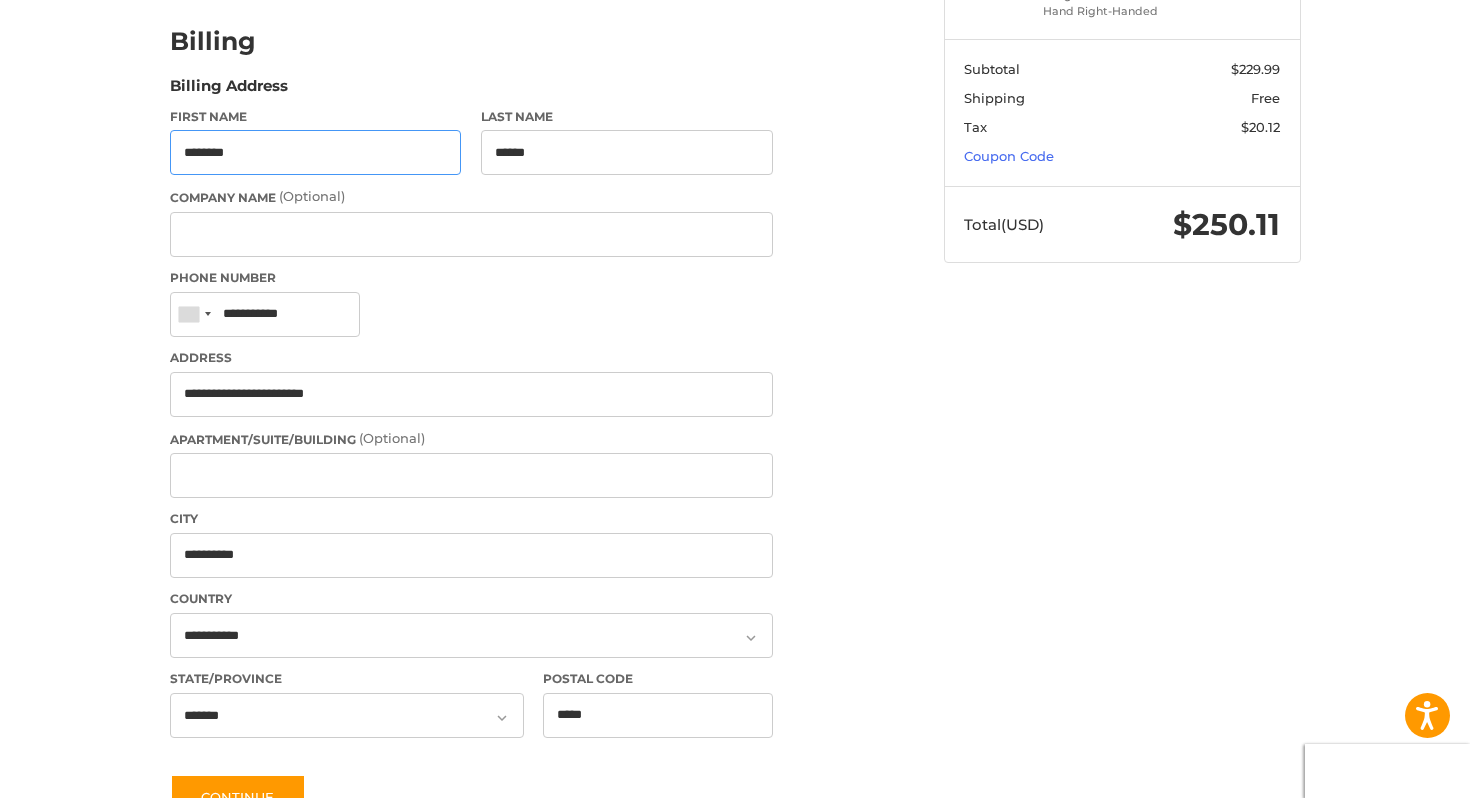 scroll, scrollTop: 410, scrollLeft: 0, axis: vertical 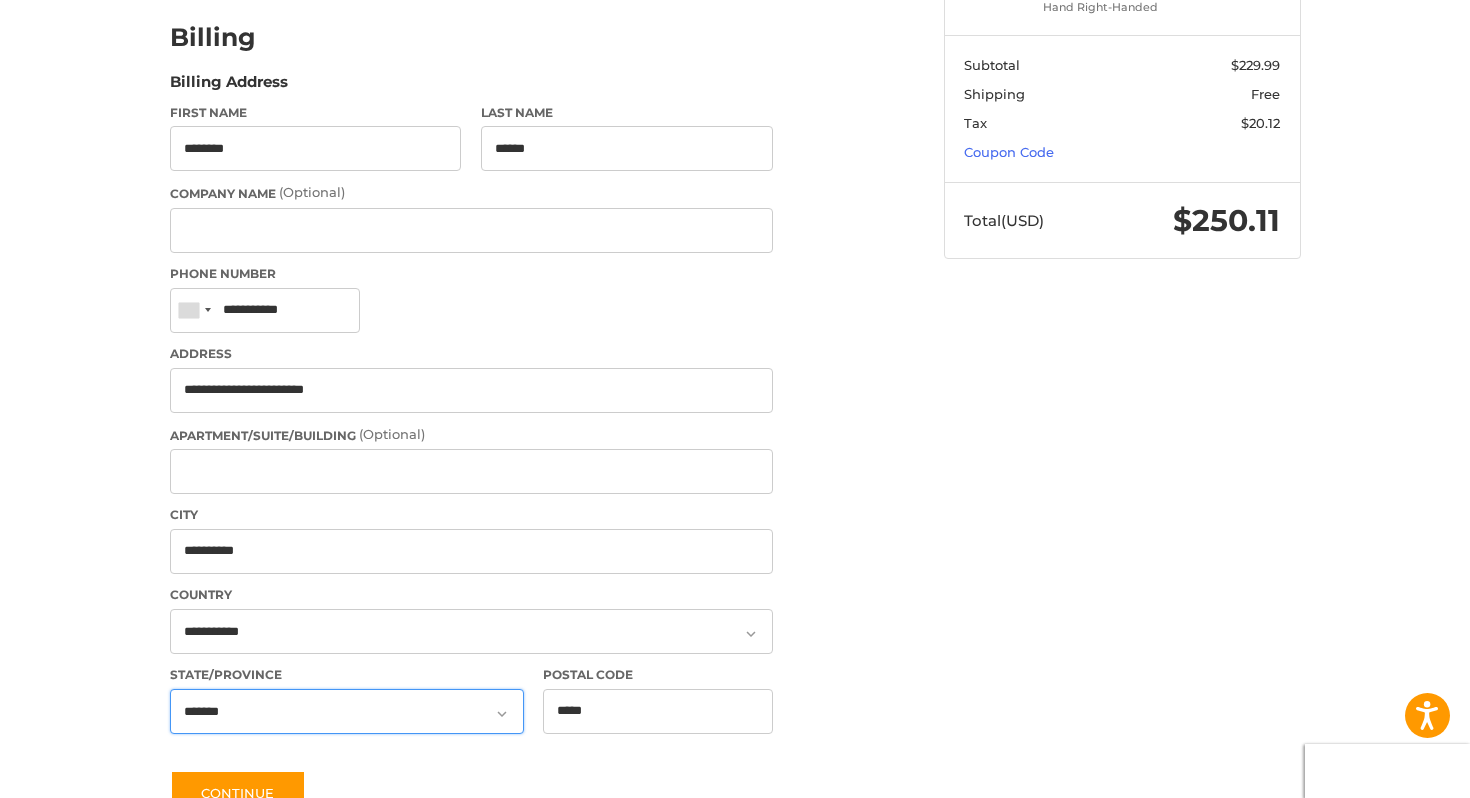 click on "**********" at bounding box center [347, 711] 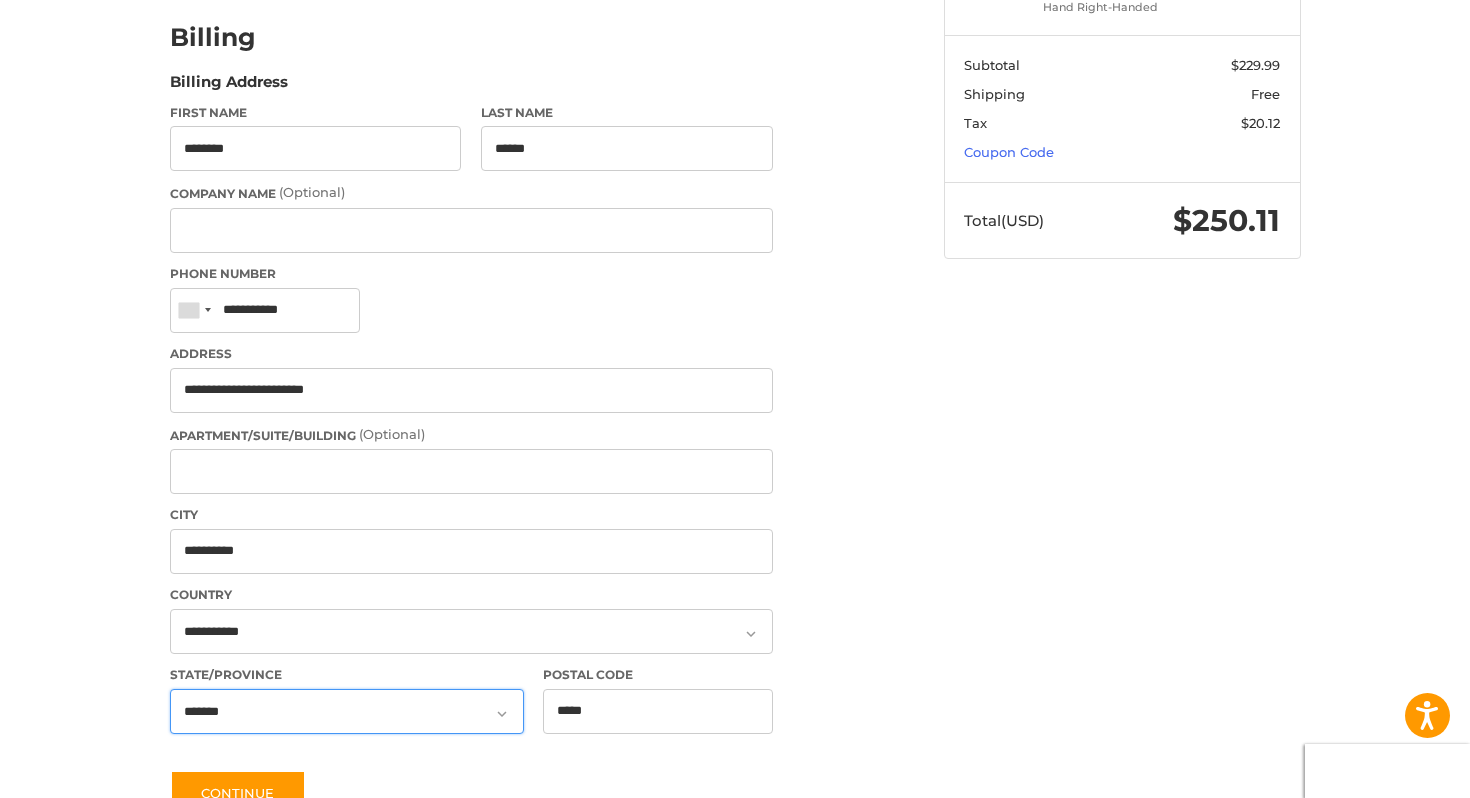 select on "**" 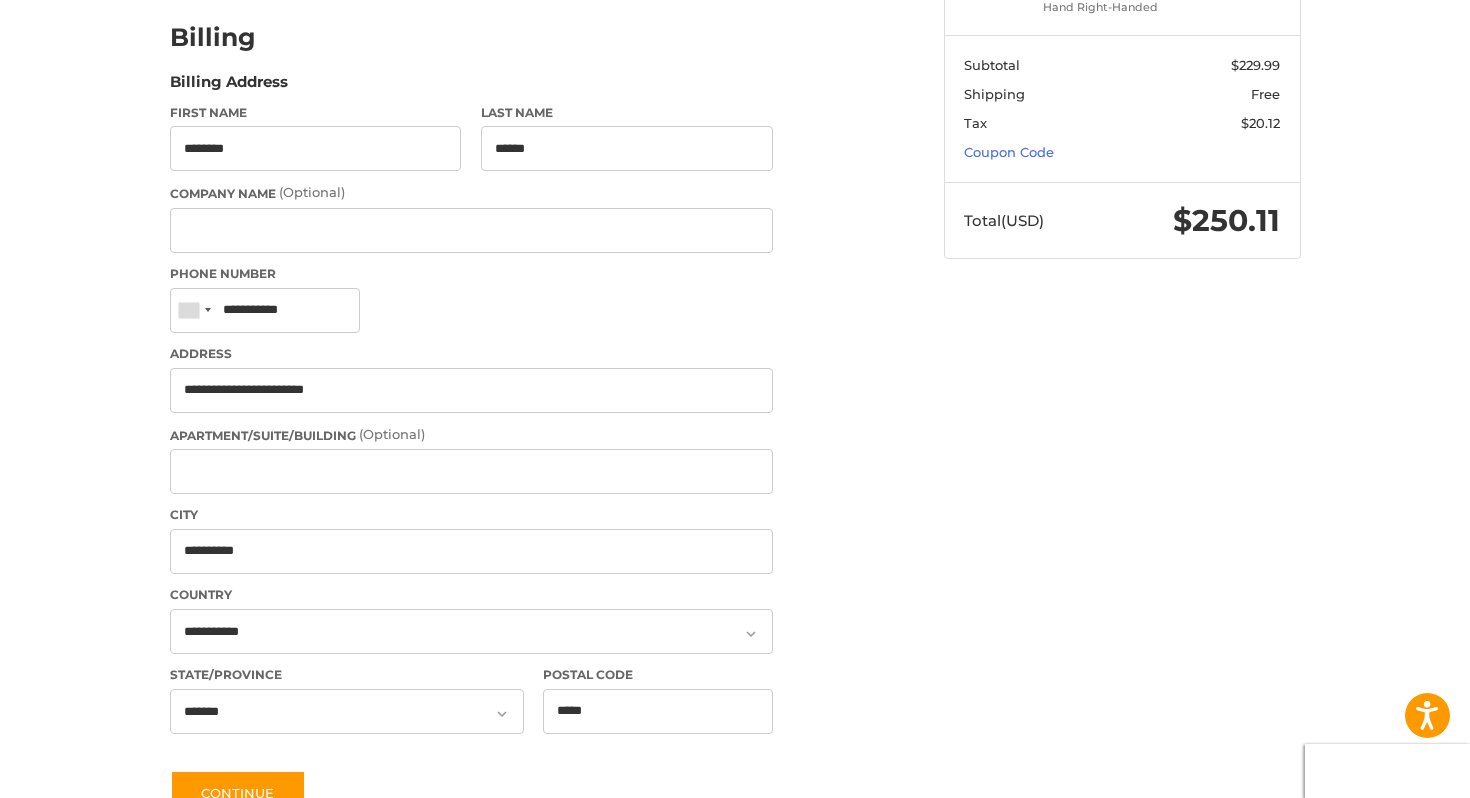 click on "Customer marielle.llamas@gmail.com Shipping Marielle  Llamas   9492956167 3679 Sardinia Island Way  Sacramento,  California,  95834 /  United States  Economy Shipping (7-12 Business Days) (Free) $0.00 Edit Billing Billing Address First Name ******** Last Name ****** Company Name   (Optional) Phone Number United States +1 Afghanistan (‫افغانستان‬‎) +93 Albania (Shqipëri) +355 Algeria (‫الجزائر‬‎) +213 American Samoa +1 Andorra +376 Angola +244 Anguilla +1 Antigua and Barbuda +1 Argentina +54 Armenia (Հայաստան) +374 Aruba +297 Ascension Island +247 Australia +61 Austria (Österreich) +43 Azerbaijan (Azərbaycan) +994 Bahamas +1 Bahrain (‫البحرين‬‎) +973 Bangladesh (বাংলাদেশ) +880 Barbados +1 Belarus (Беларусь) +375 Belgium (België) +32 Belize +501 Benin (Bénin) +229 Bermuda +1 Bhutan (འབྲུག) +975 Bolivia +591 Bosnia and Herzegovina (Босна и Херцеговина) +387 Botswana +267 Brazil (Brasil) +55 +246 +1 Brunei +1" at bounding box center [735, 343] 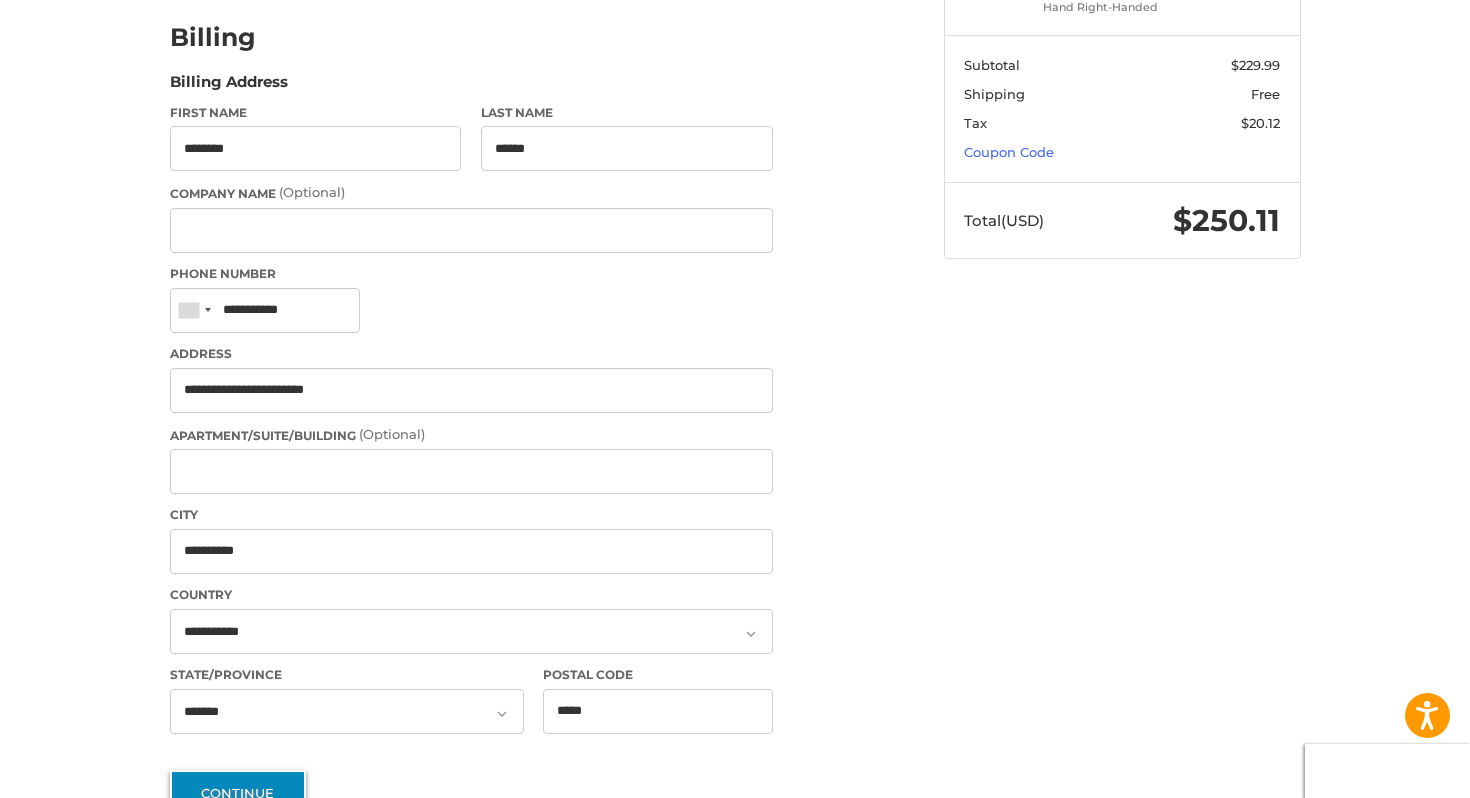 click on "Continue" at bounding box center [238, 793] 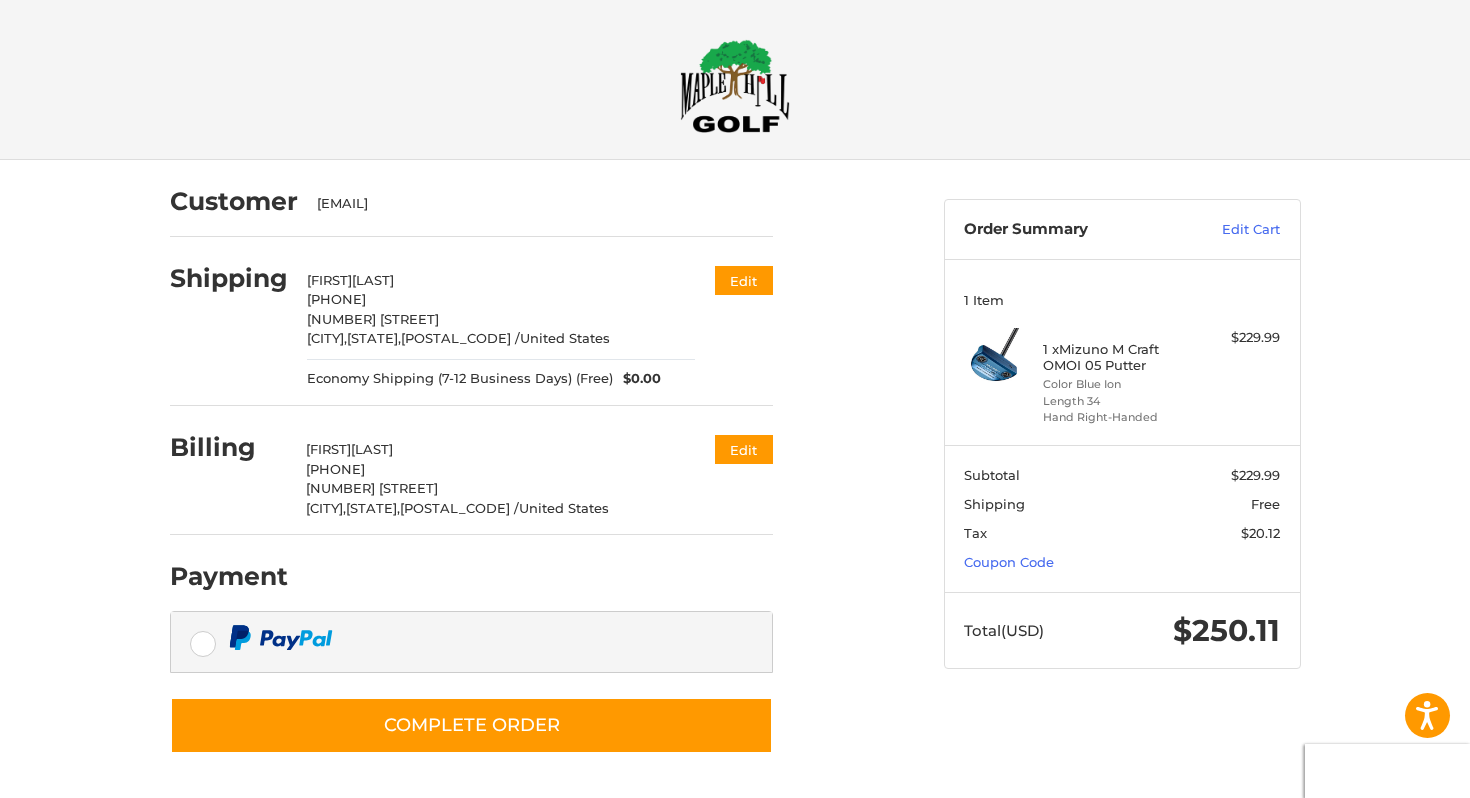 scroll, scrollTop: 0, scrollLeft: 0, axis: both 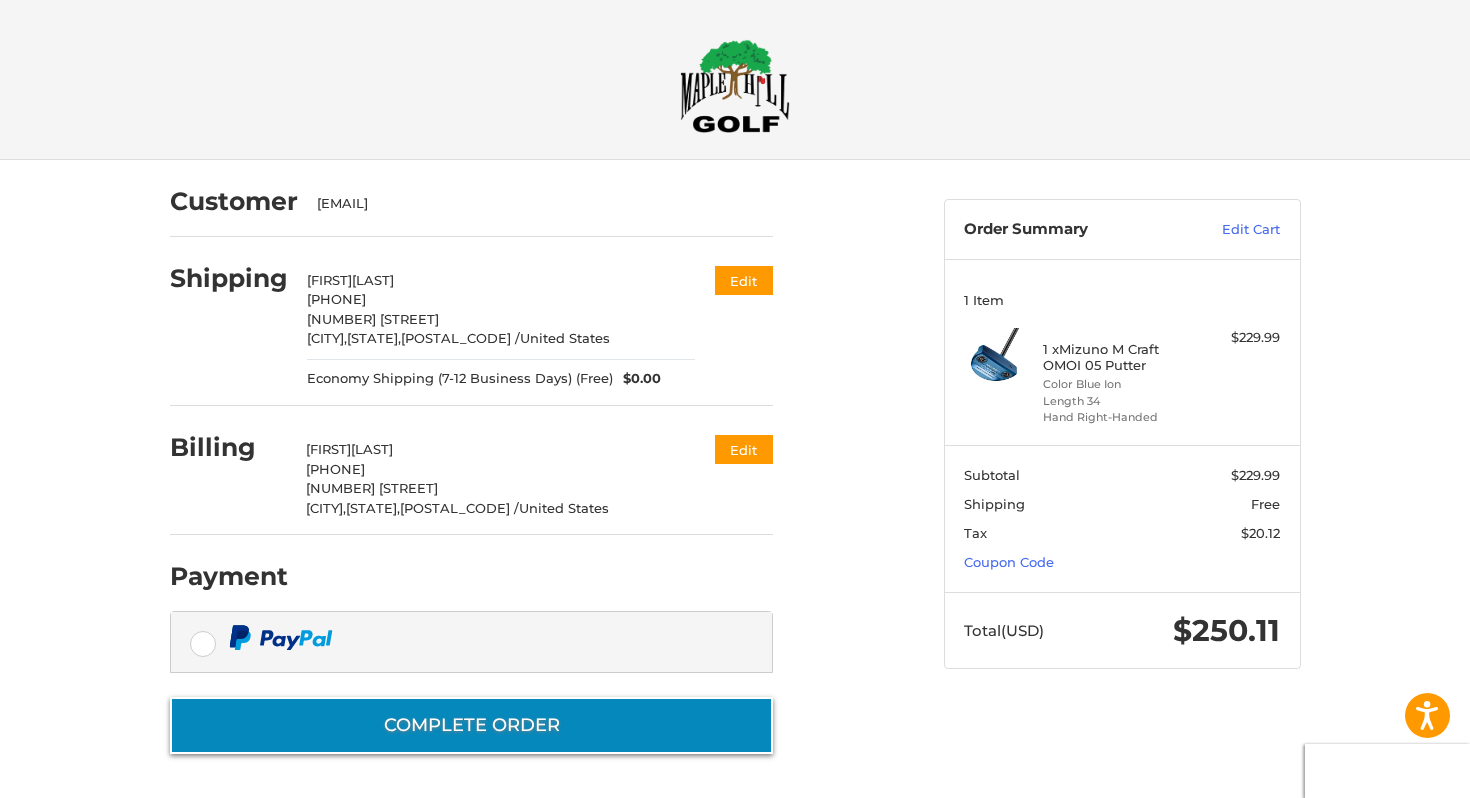 click on "Complete order" at bounding box center [471, 725] 